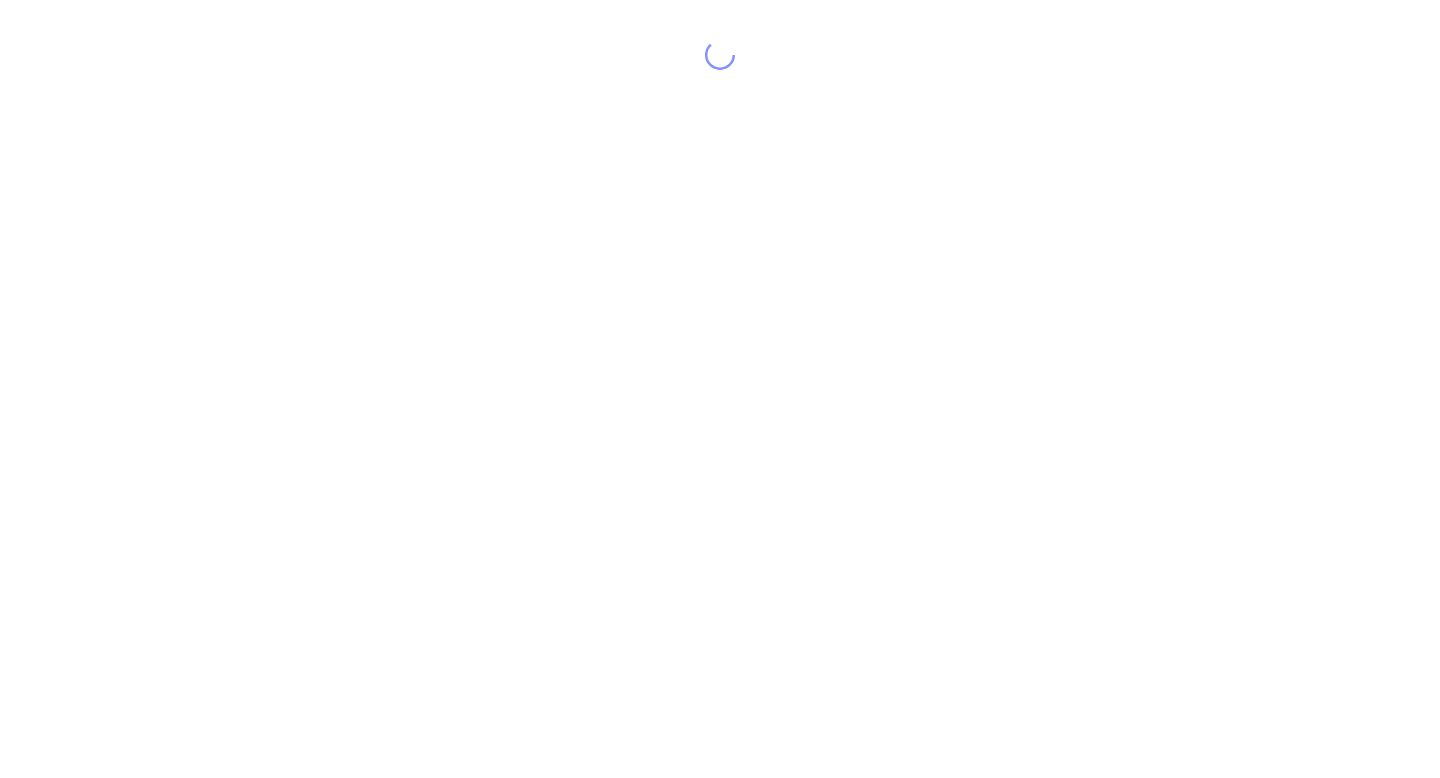 scroll, scrollTop: 0, scrollLeft: 0, axis: both 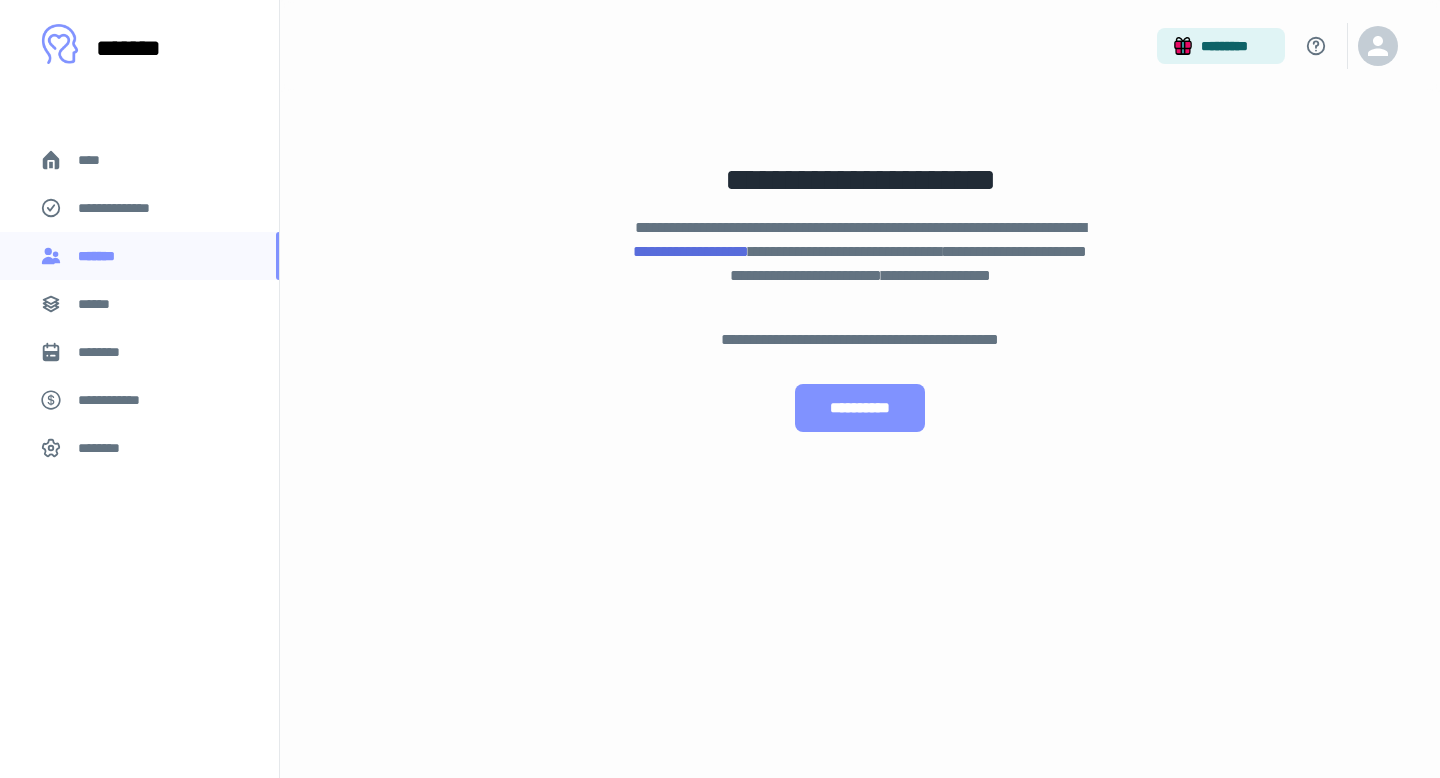 click on "**********" at bounding box center [859, 408] 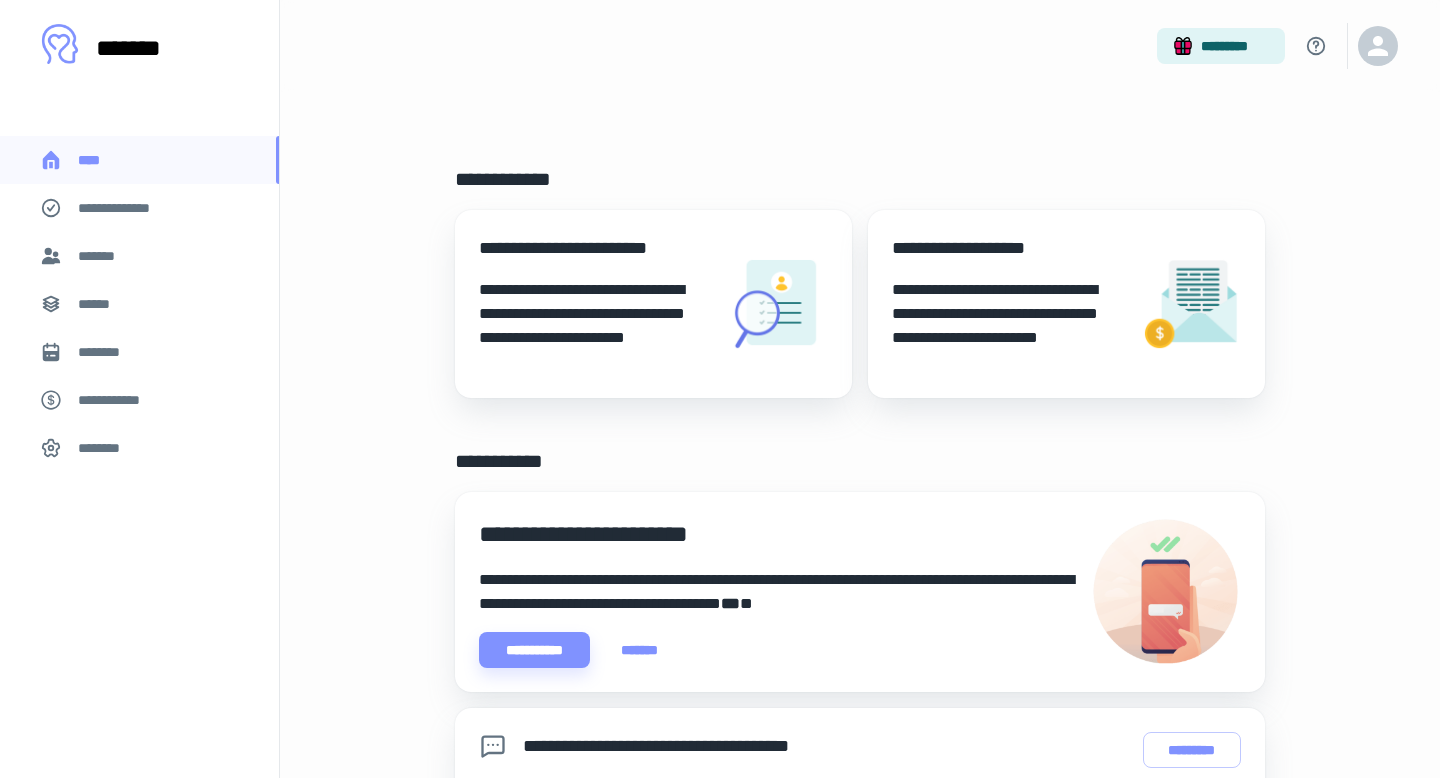 click on "**********" at bounding box center (1008, 326) 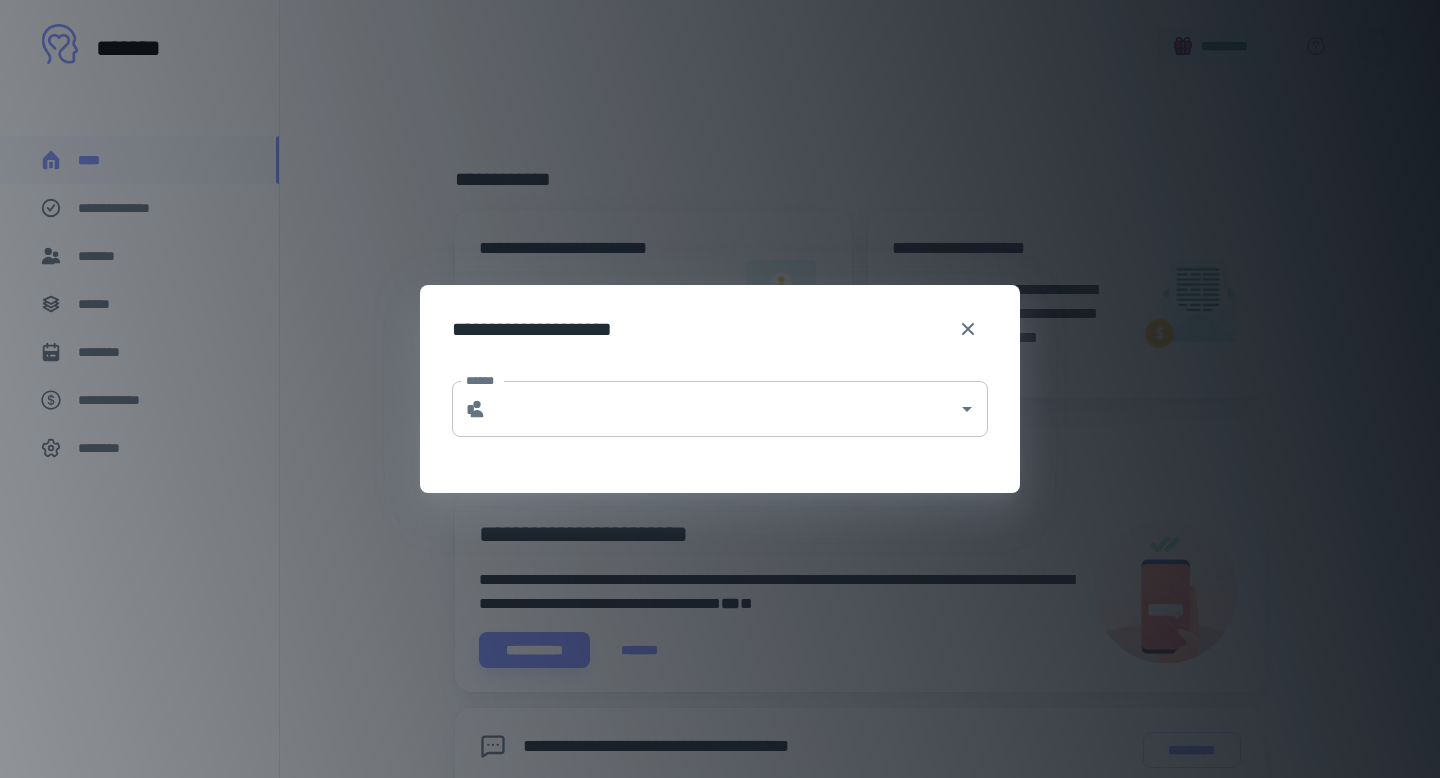click on "******" at bounding box center [722, 409] 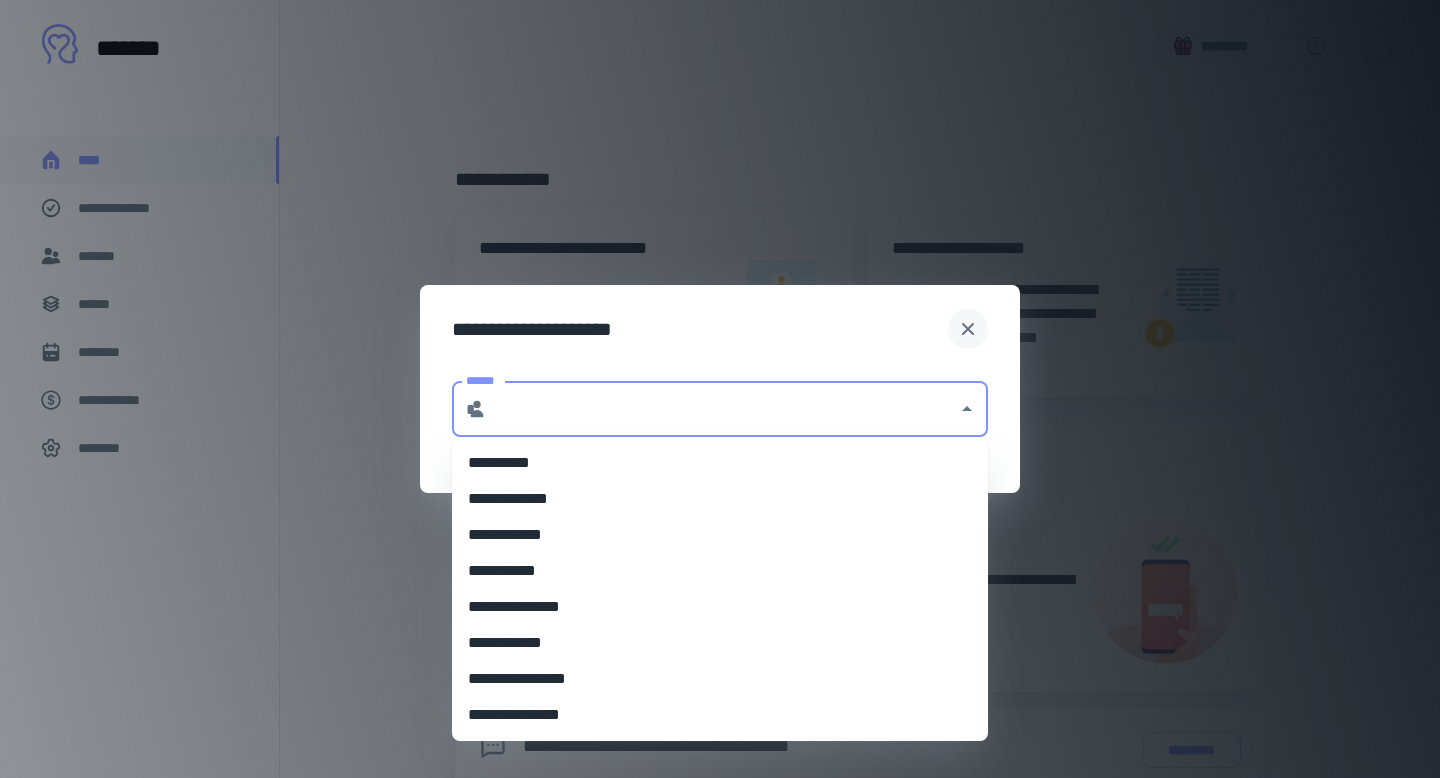 type on "**********" 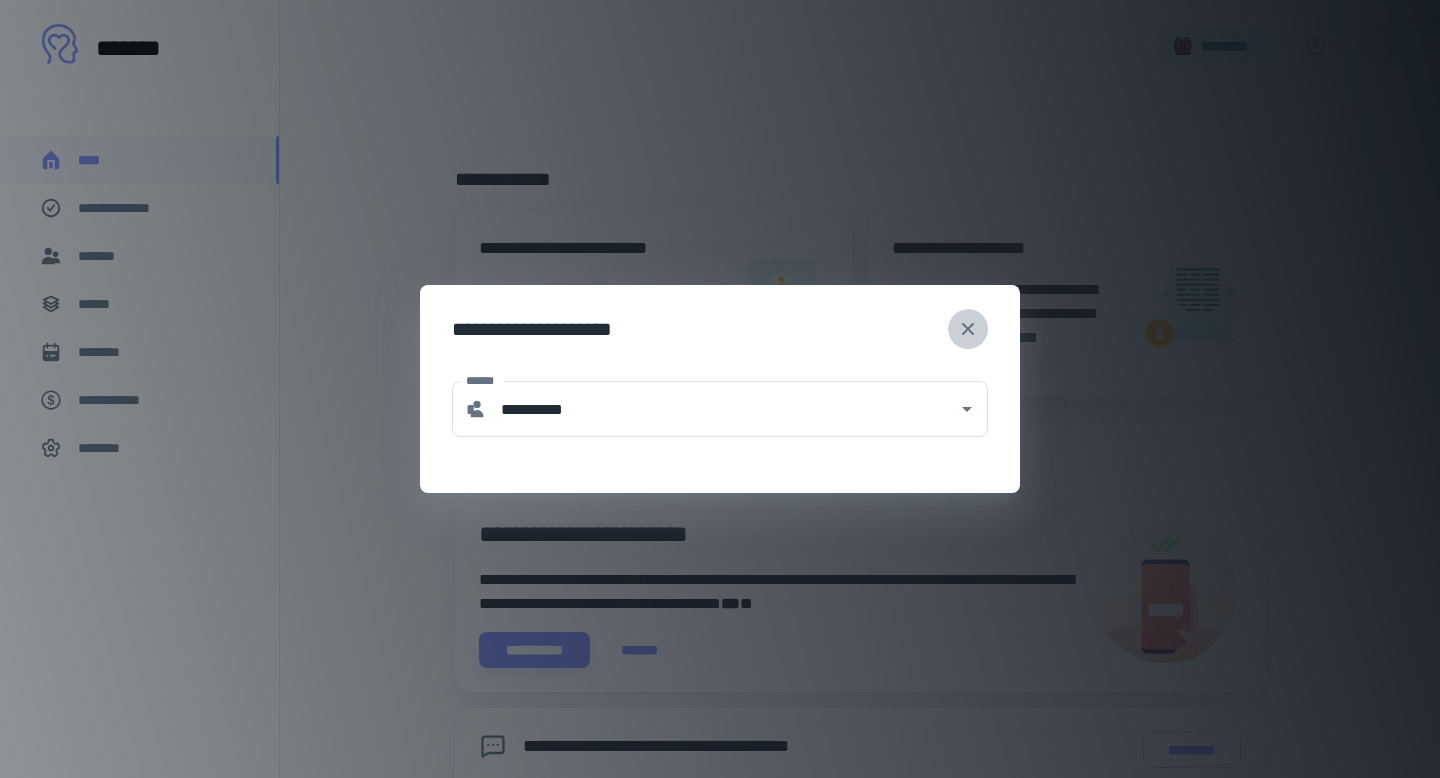 click 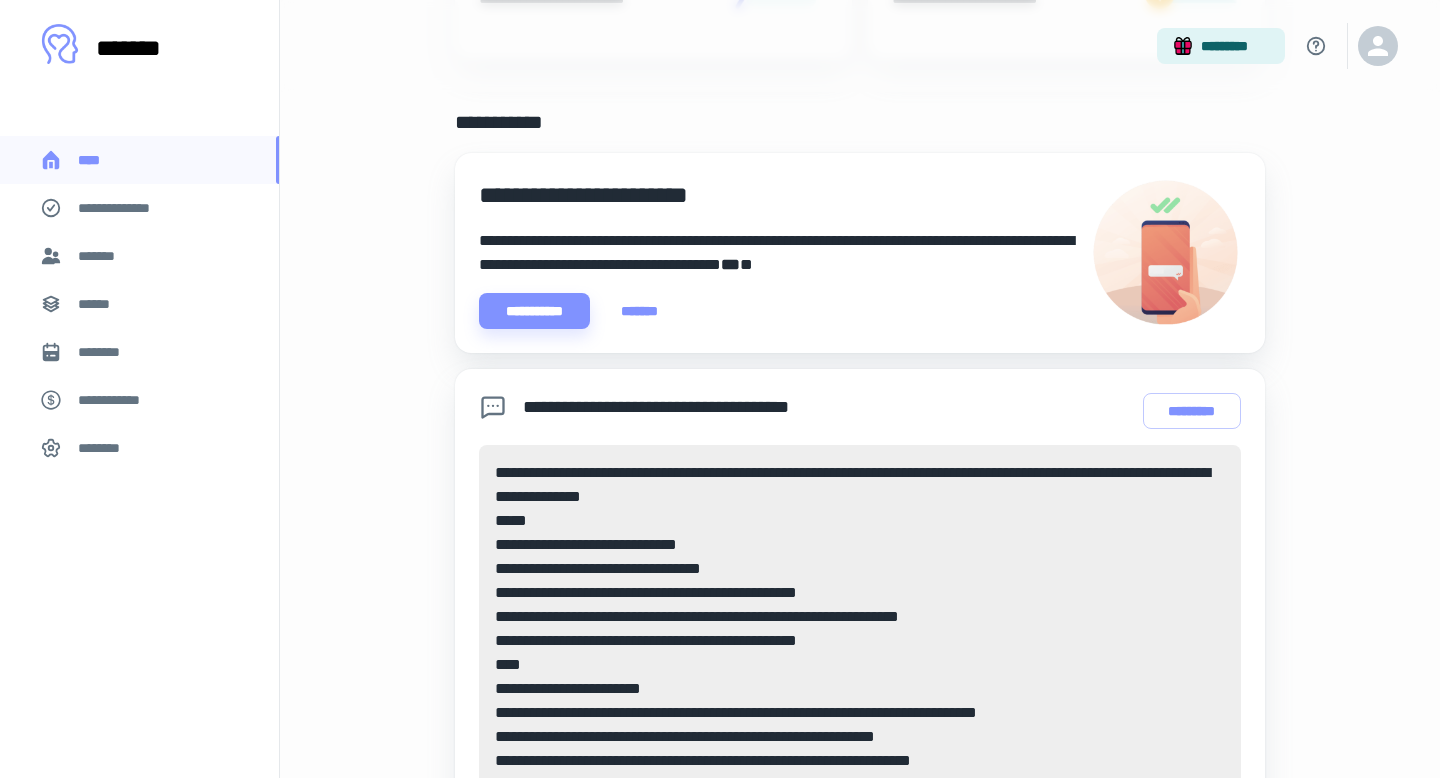 scroll, scrollTop: 0, scrollLeft: 0, axis: both 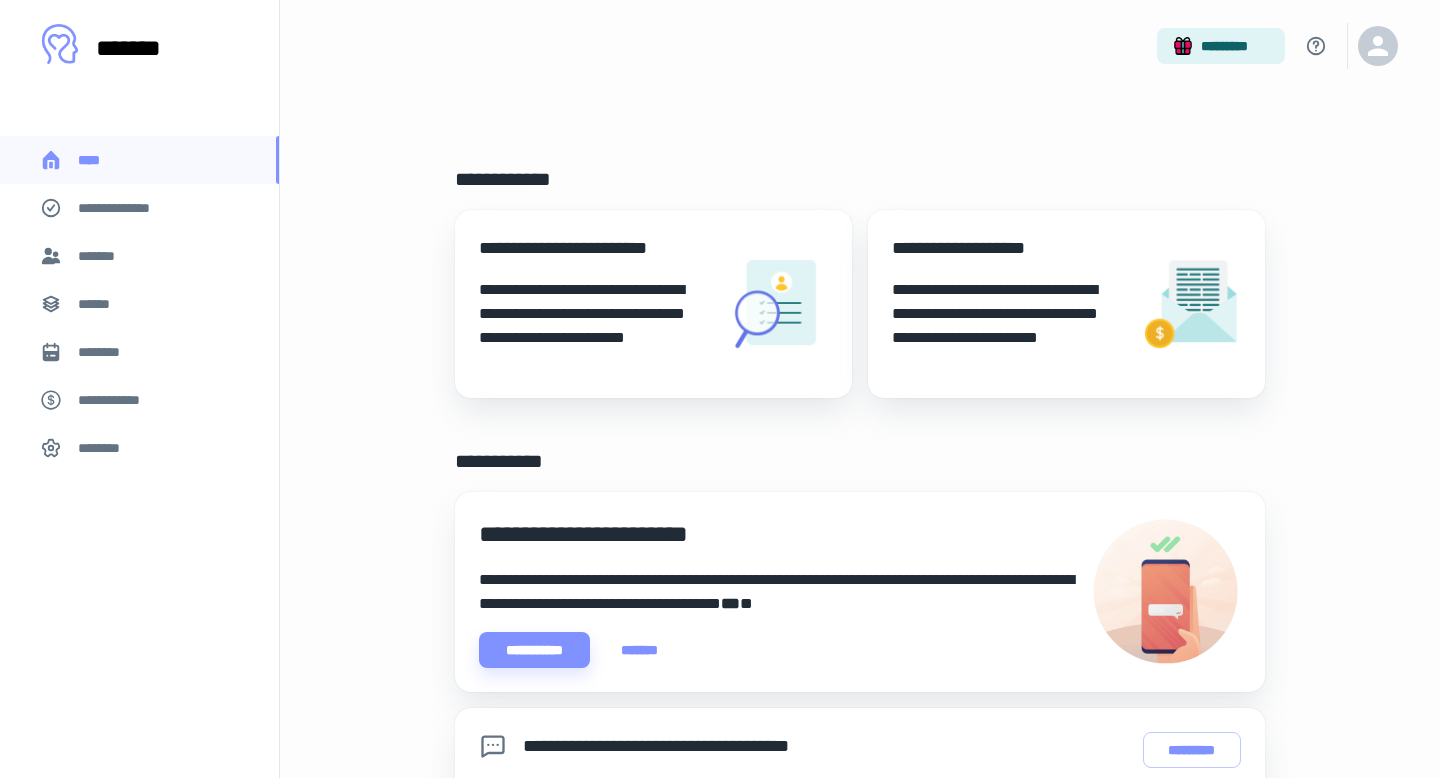 click on "*******" at bounding box center [100, 256] 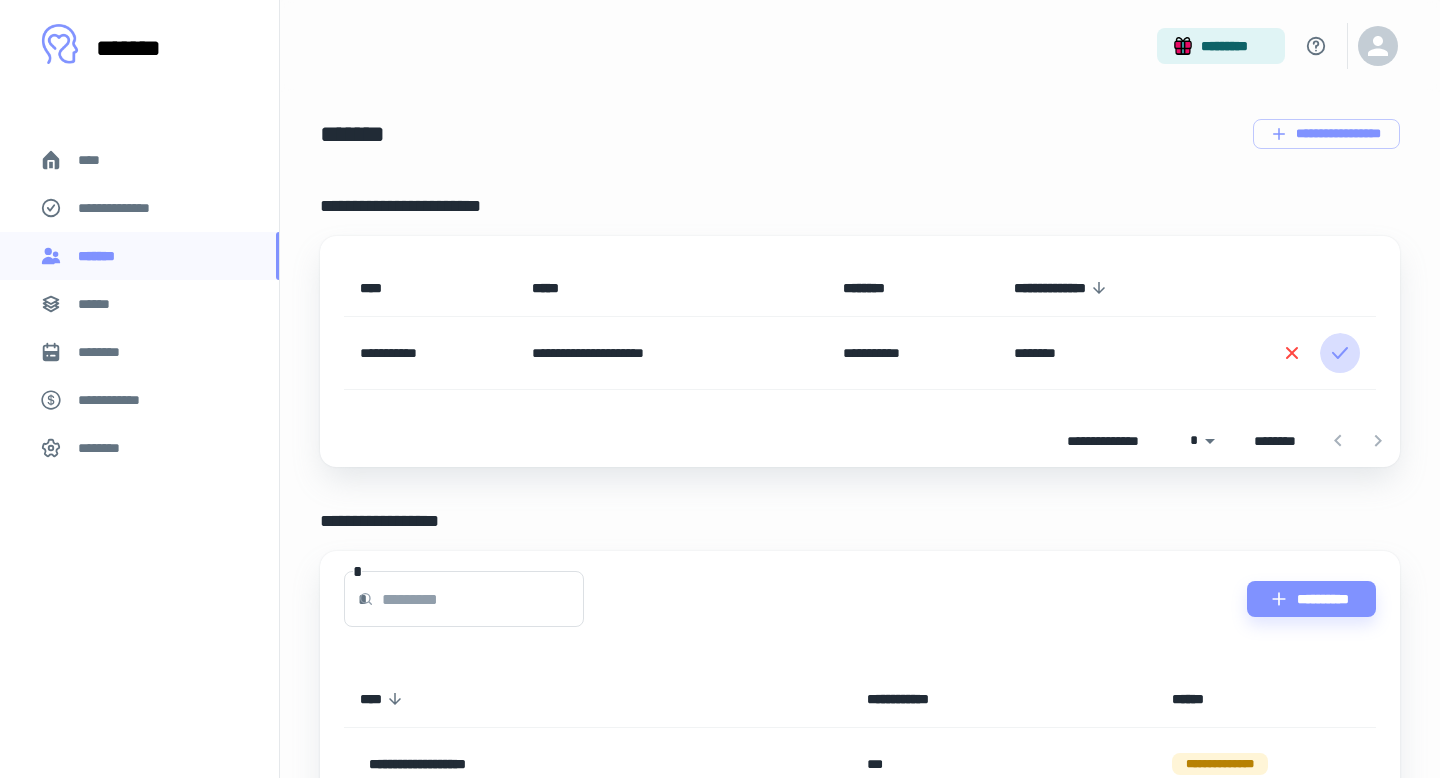 click 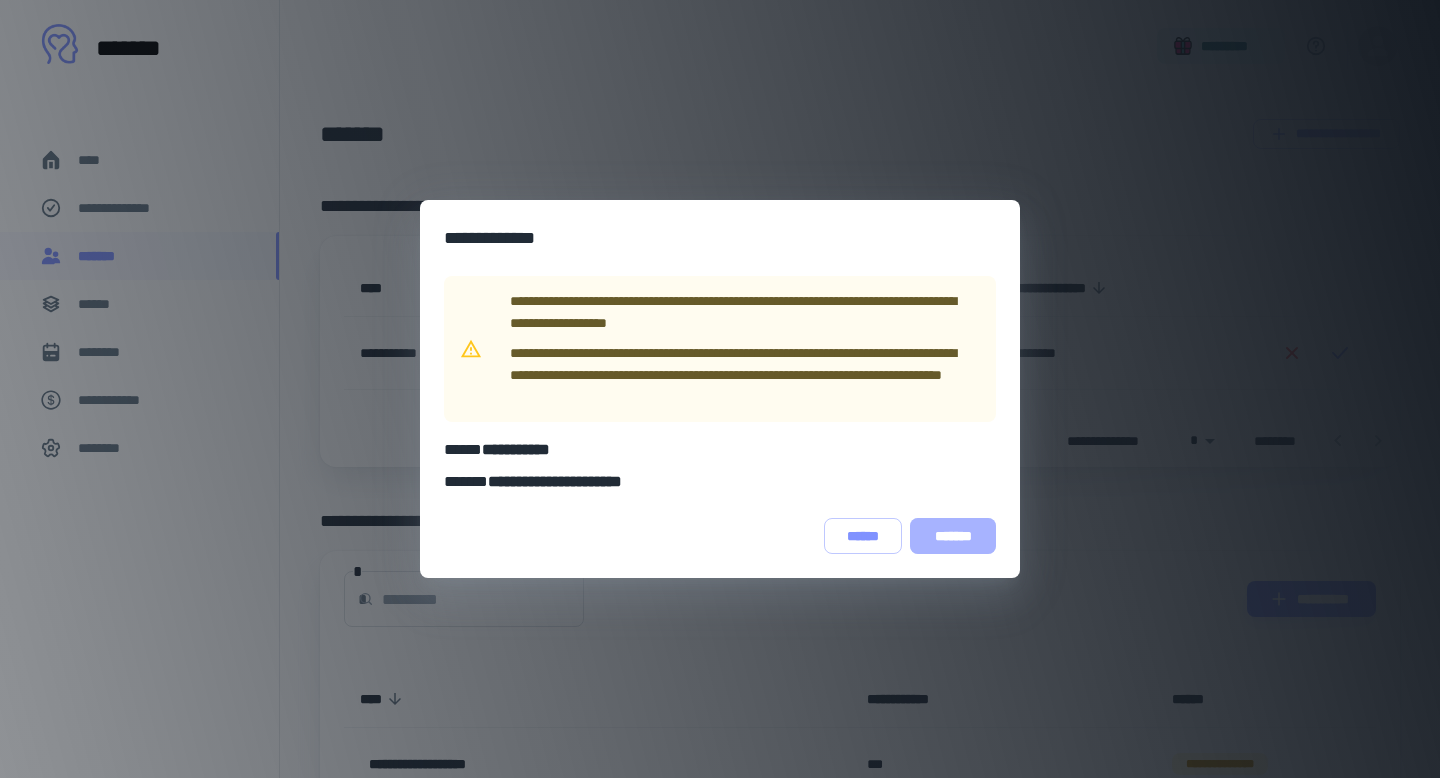 click on "*******" at bounding box center [953, 536] 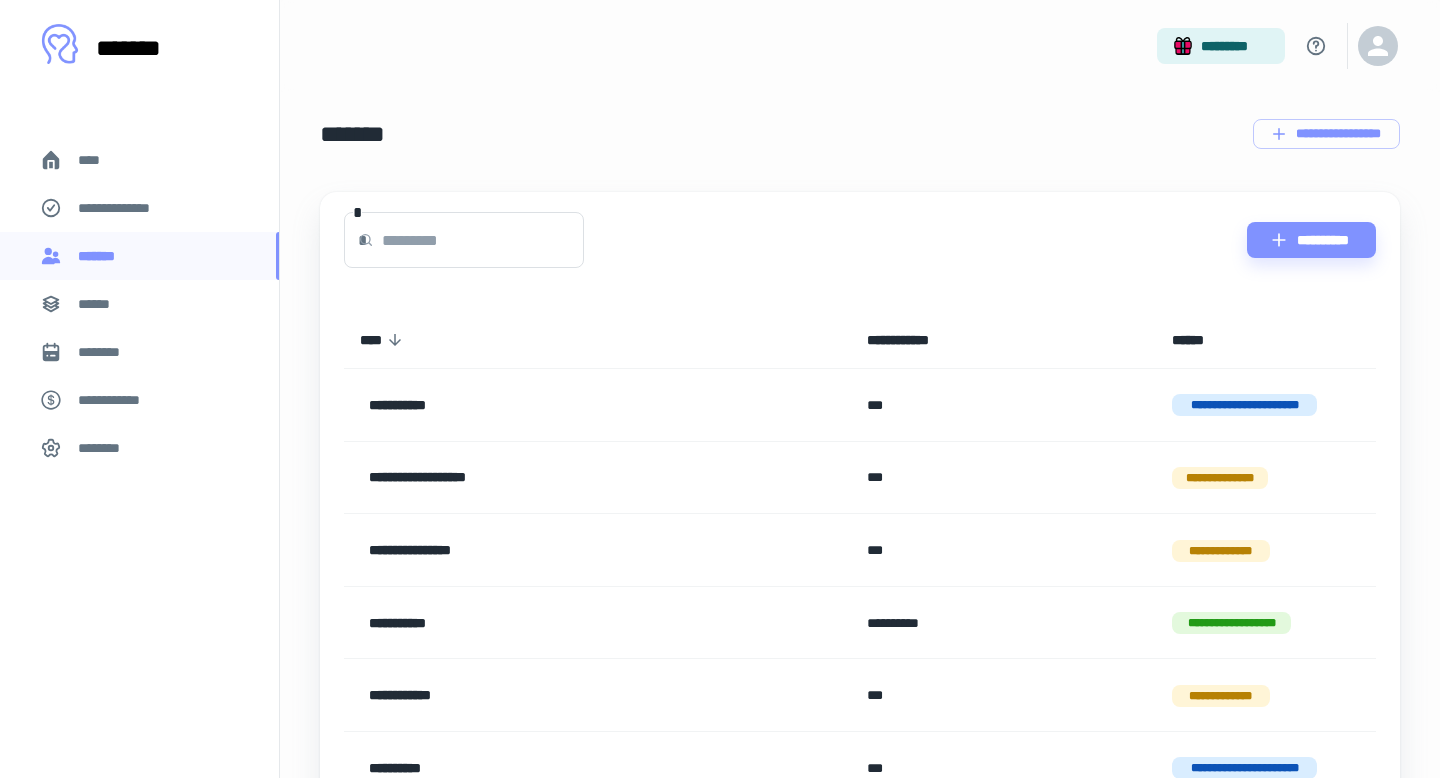 click on "**********" at bounding box center [1245, 405] 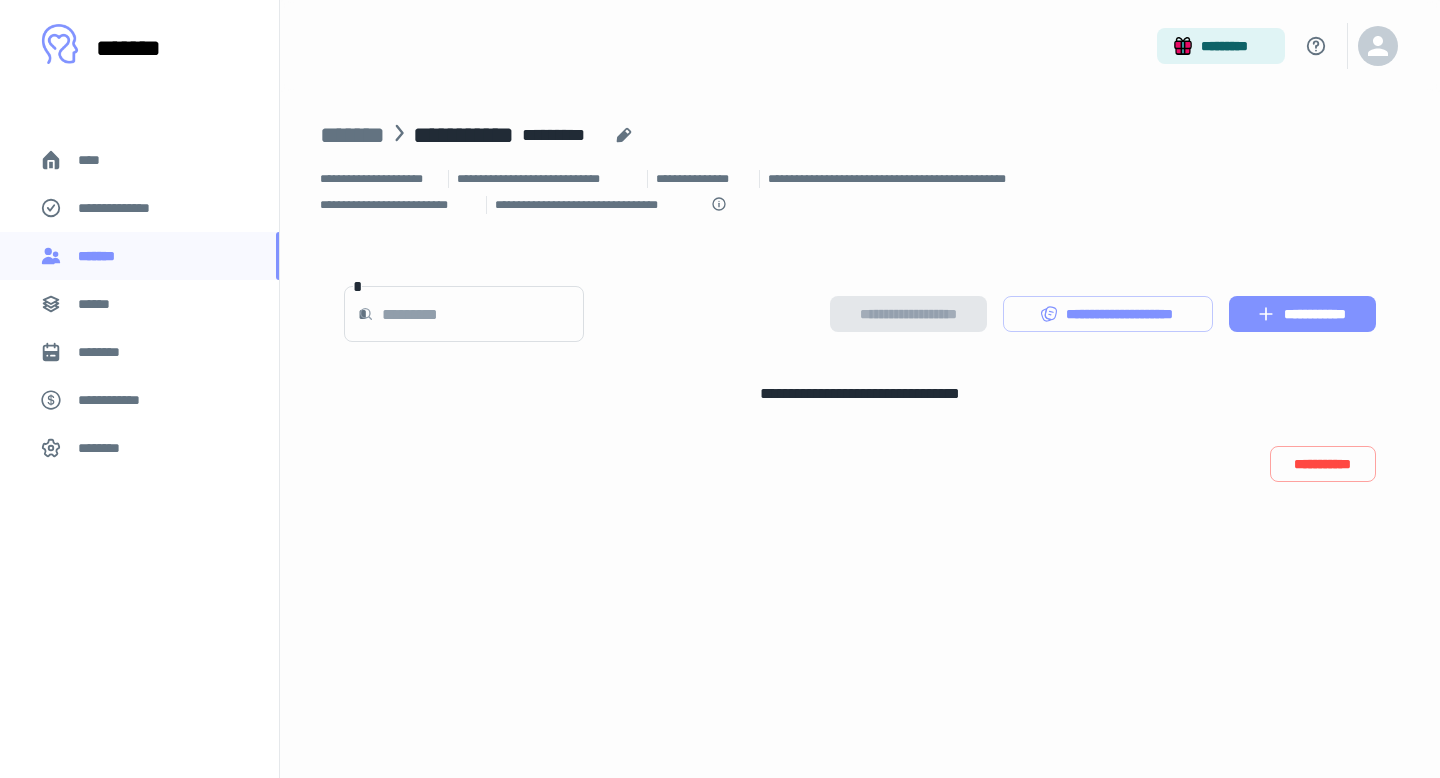click on "**********" at bounding box center (1302, 314) 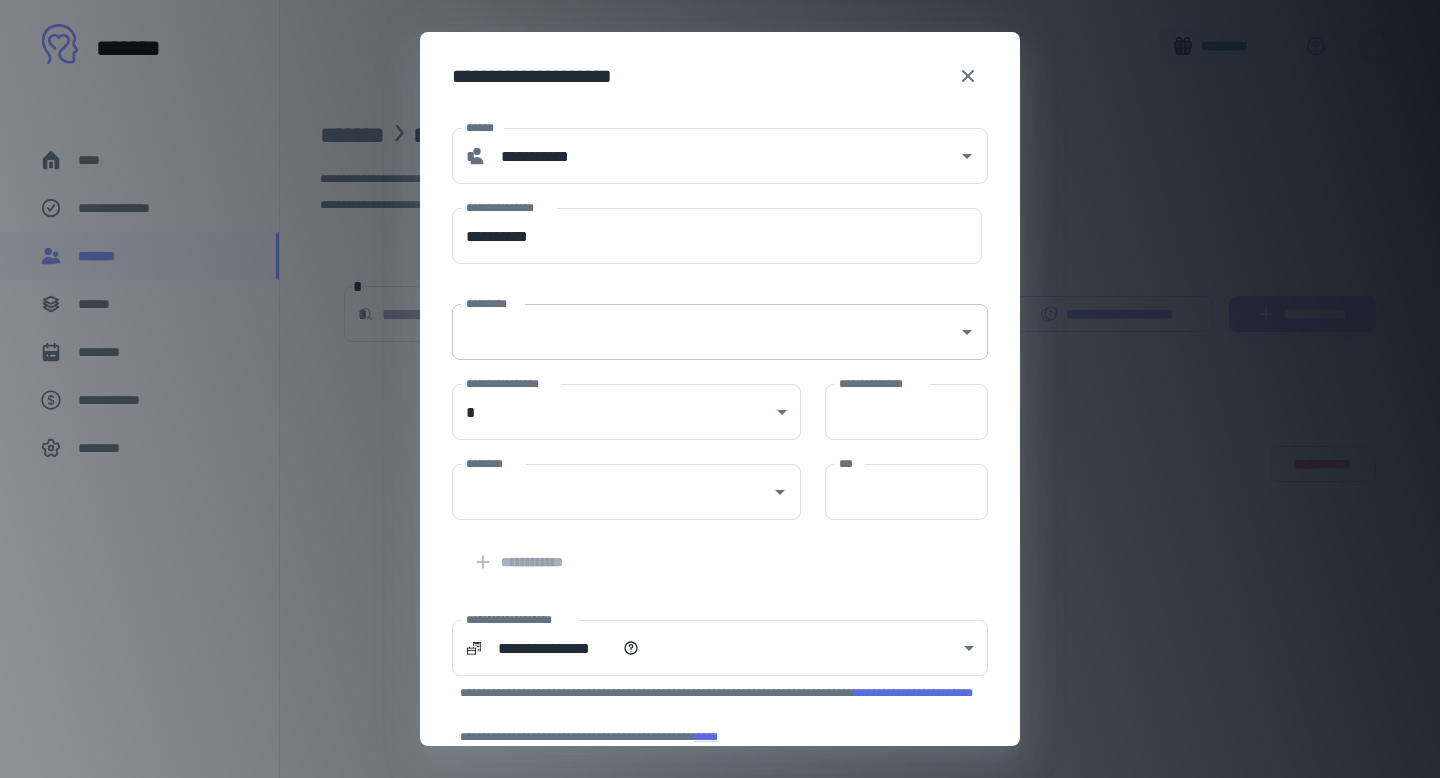 click on "*********" at bounding box center (705, 332) 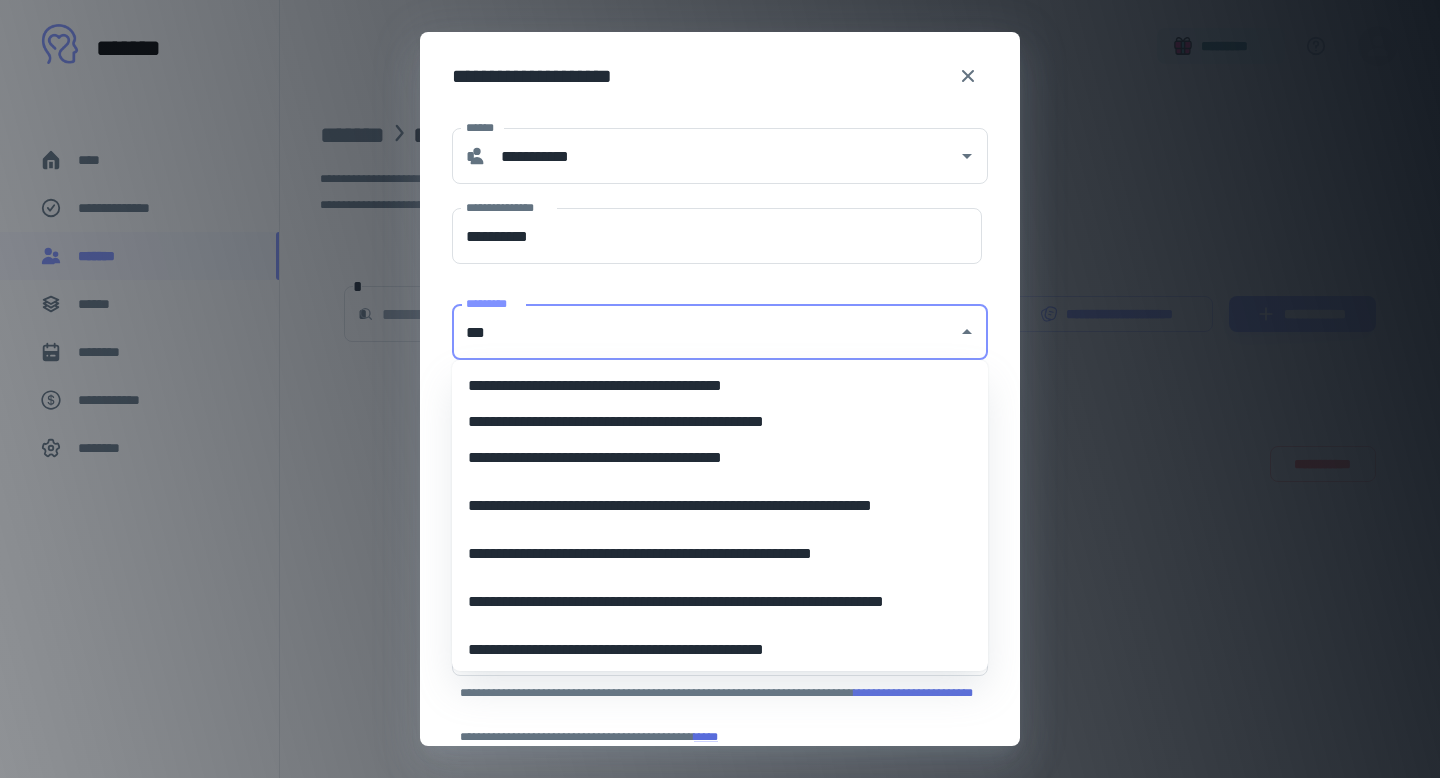 click on "**********" at bounding box center [720, 458] 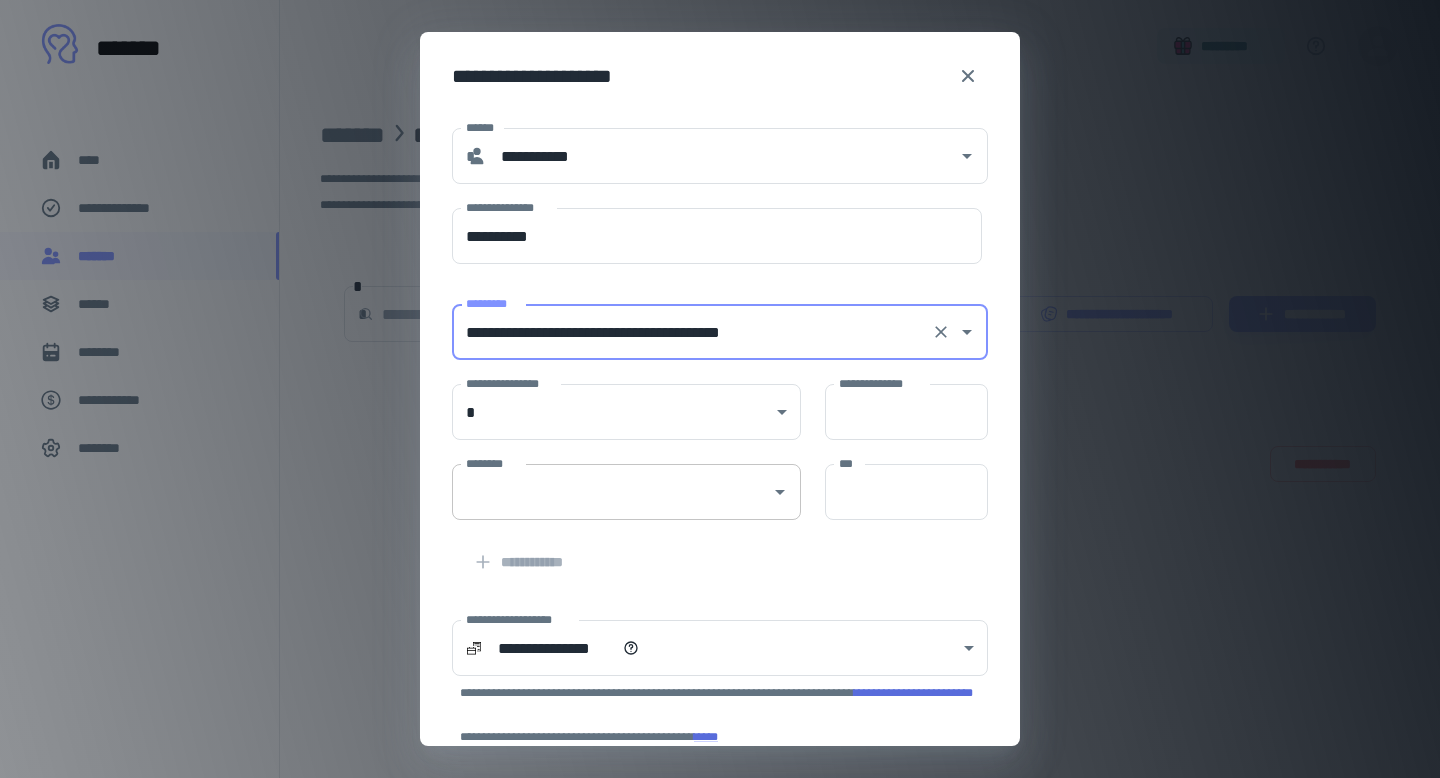 type on "**********" 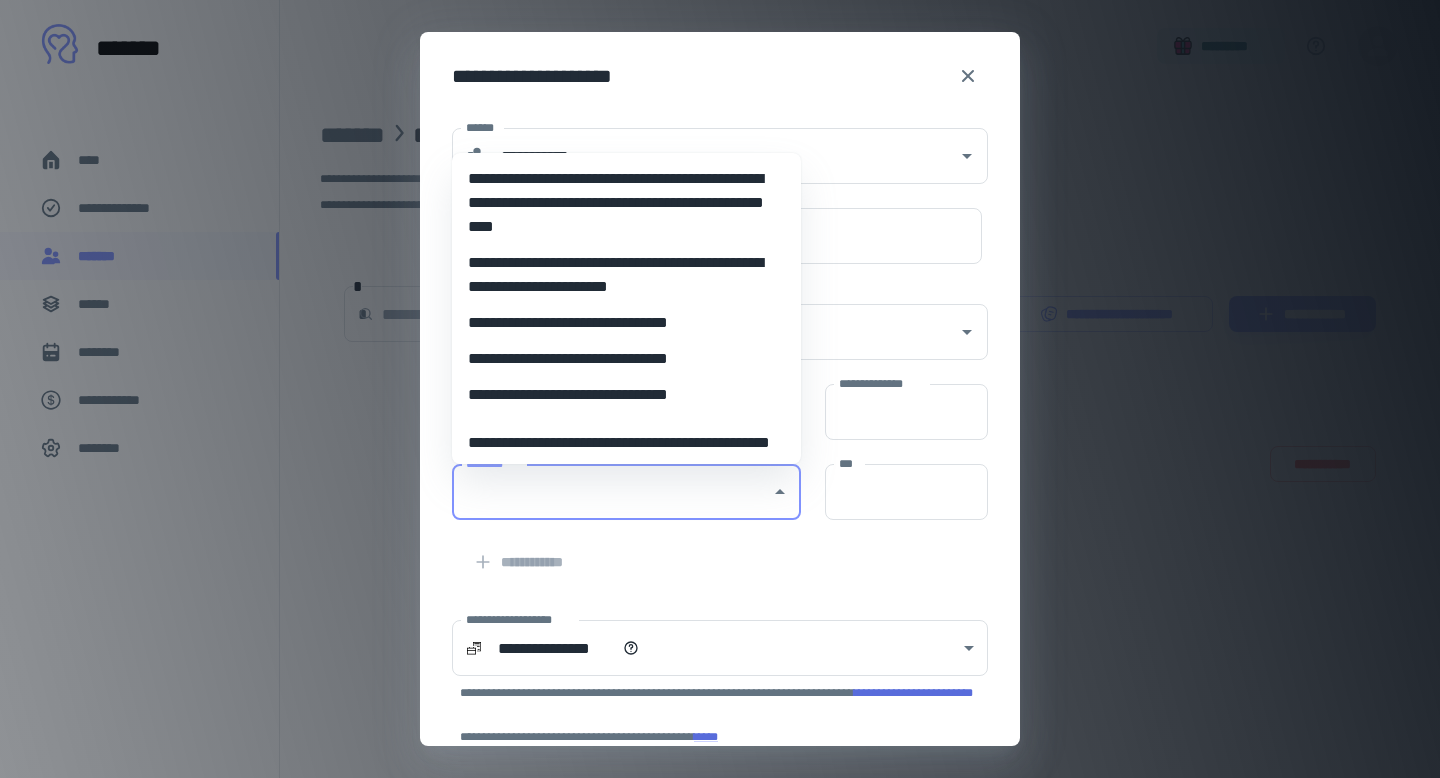 click on "********" at bounding box center (611, 492) 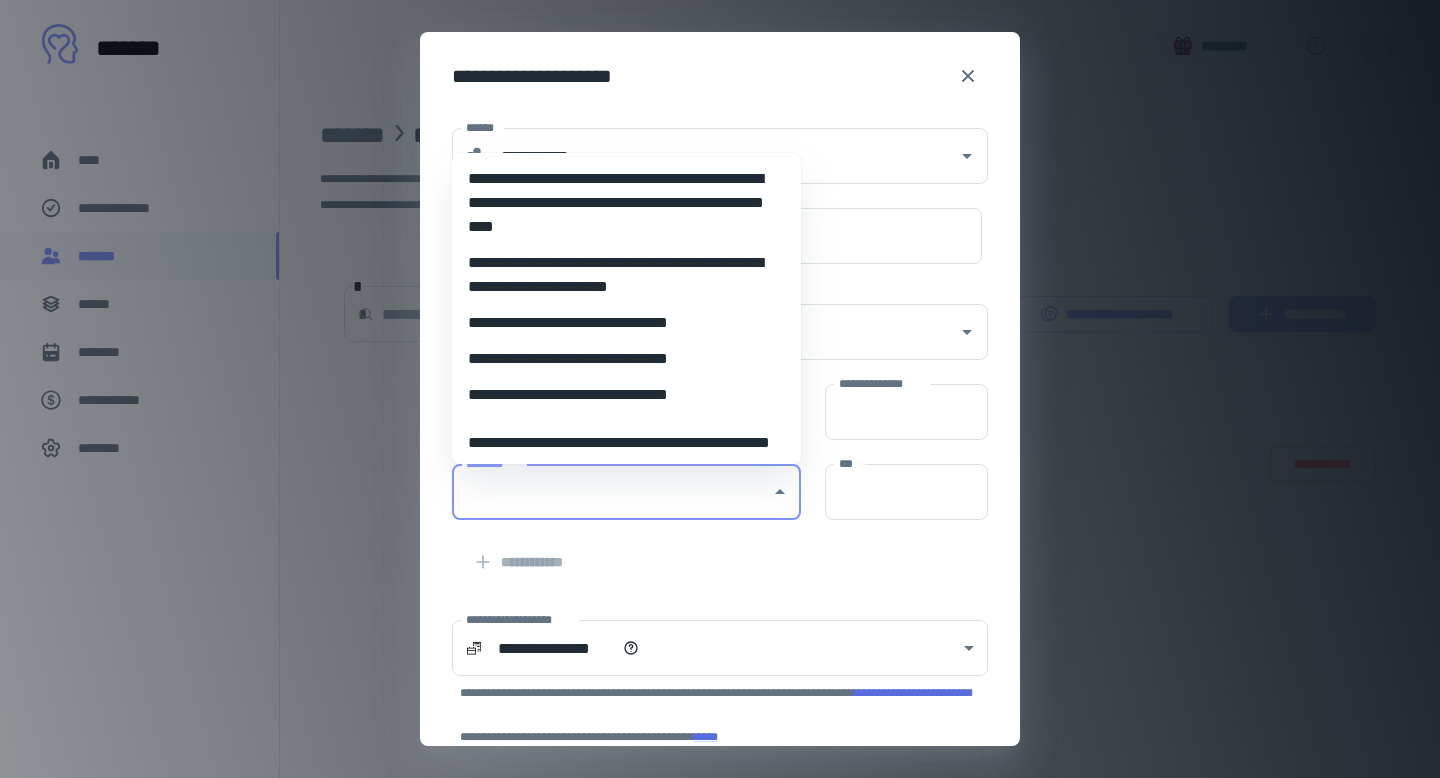 click on "**********" at bounding box center (626, 395) 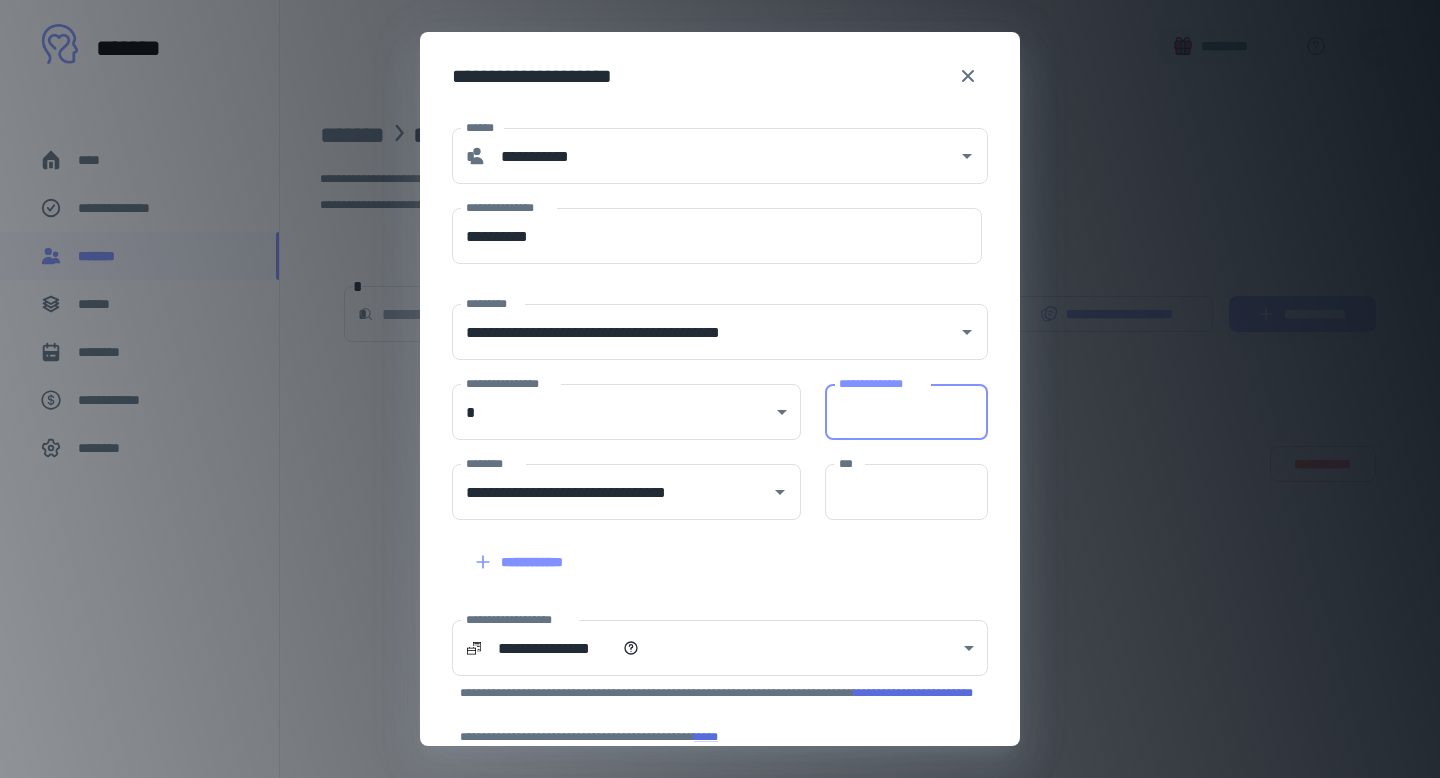 click on "**********" at bounding box center [906, 412] 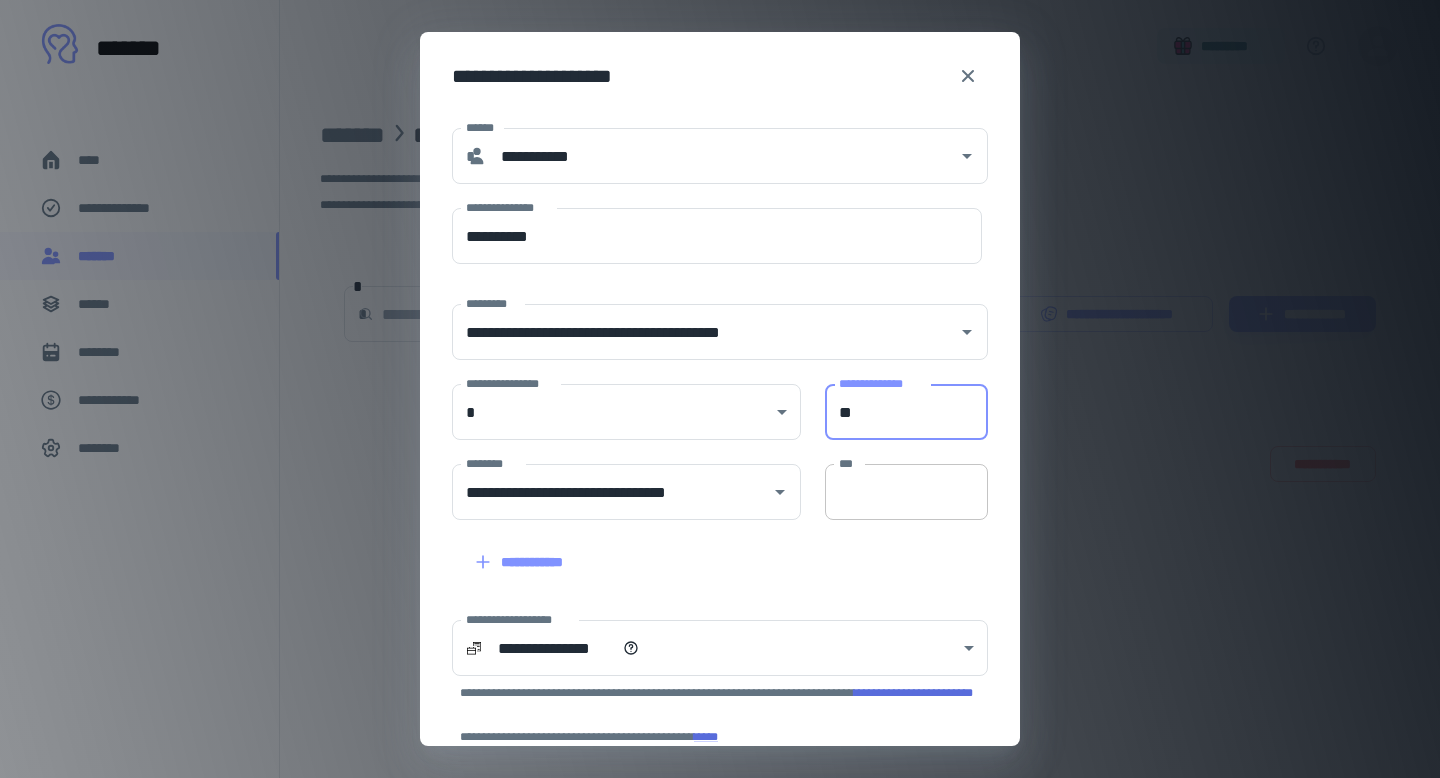 type on "**" 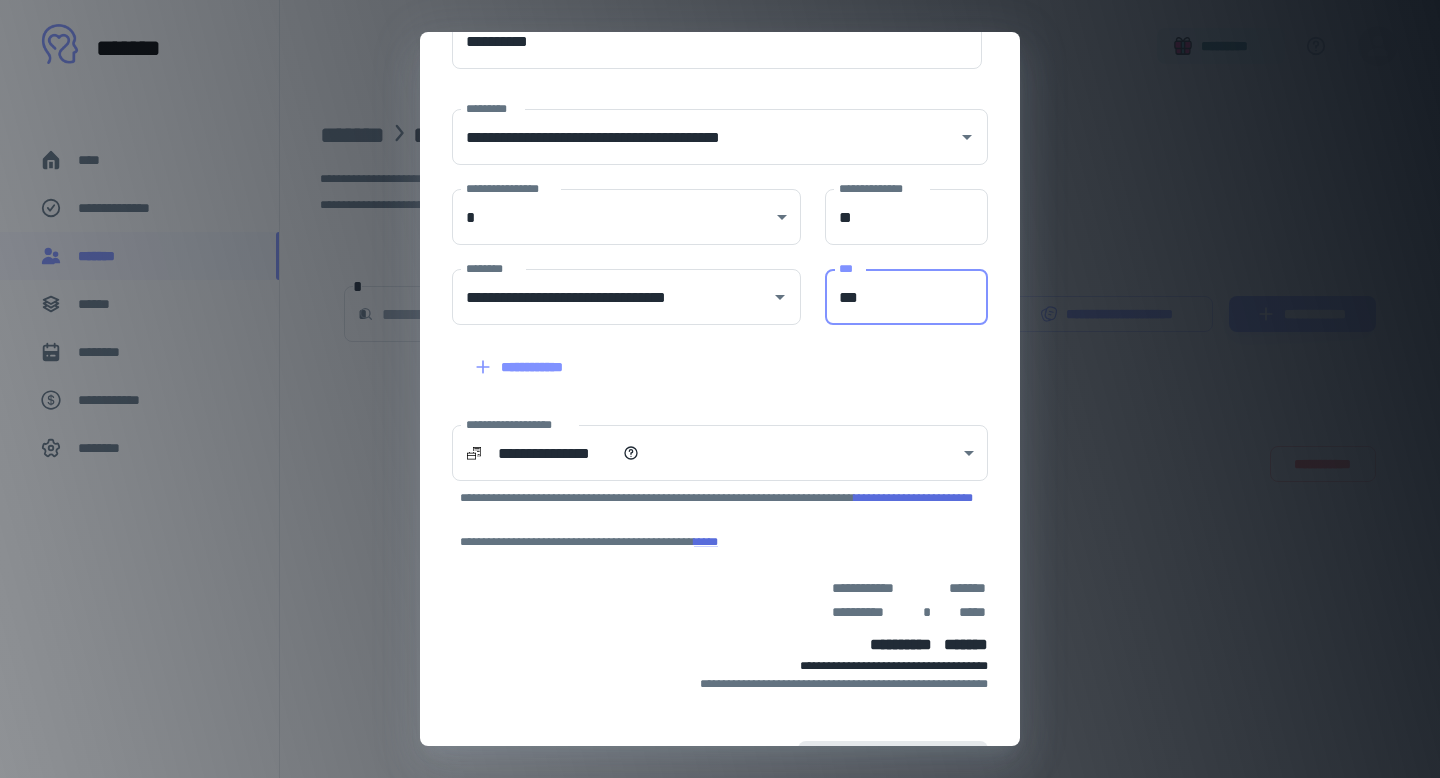 scroll, scrollTop: 198, scrollLeft: 0, axis: vertical 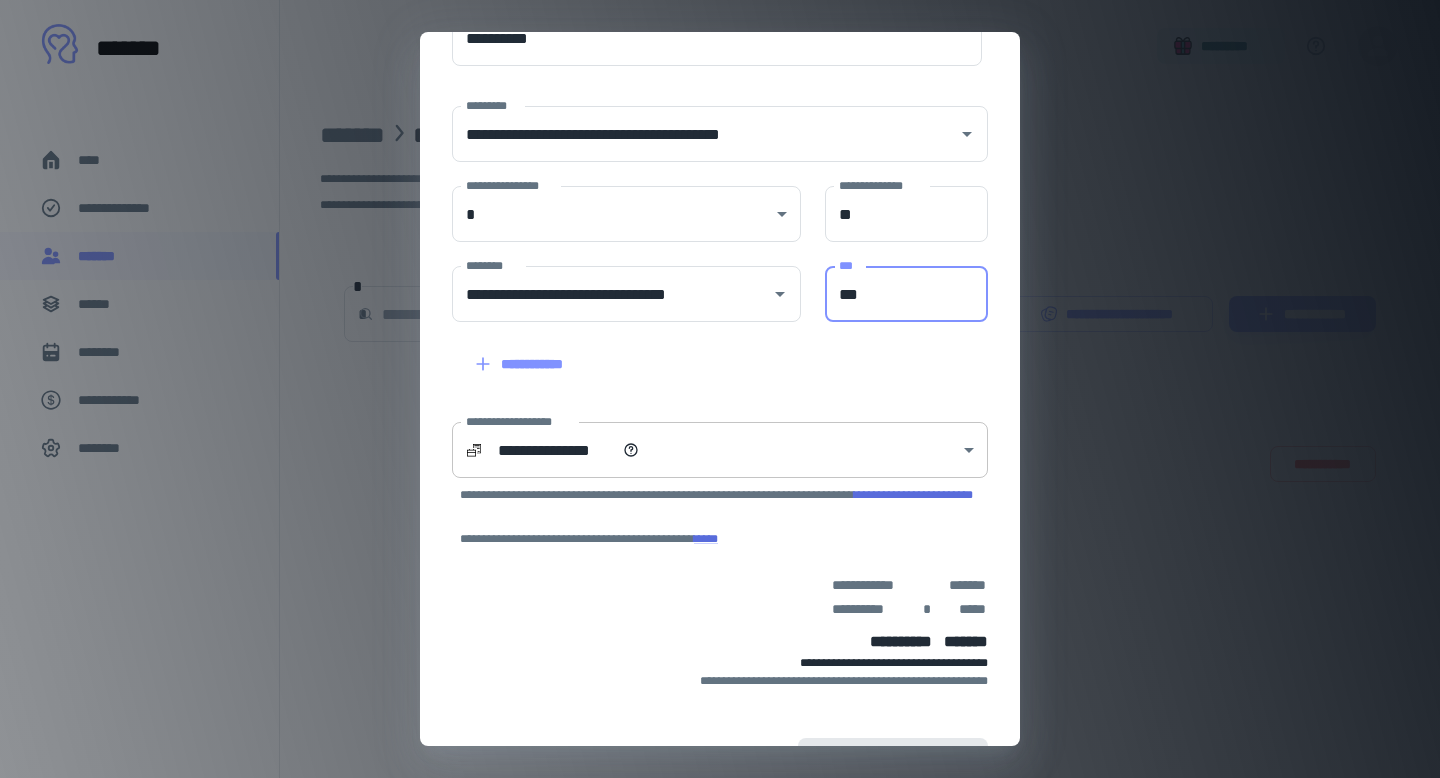 type on "***" 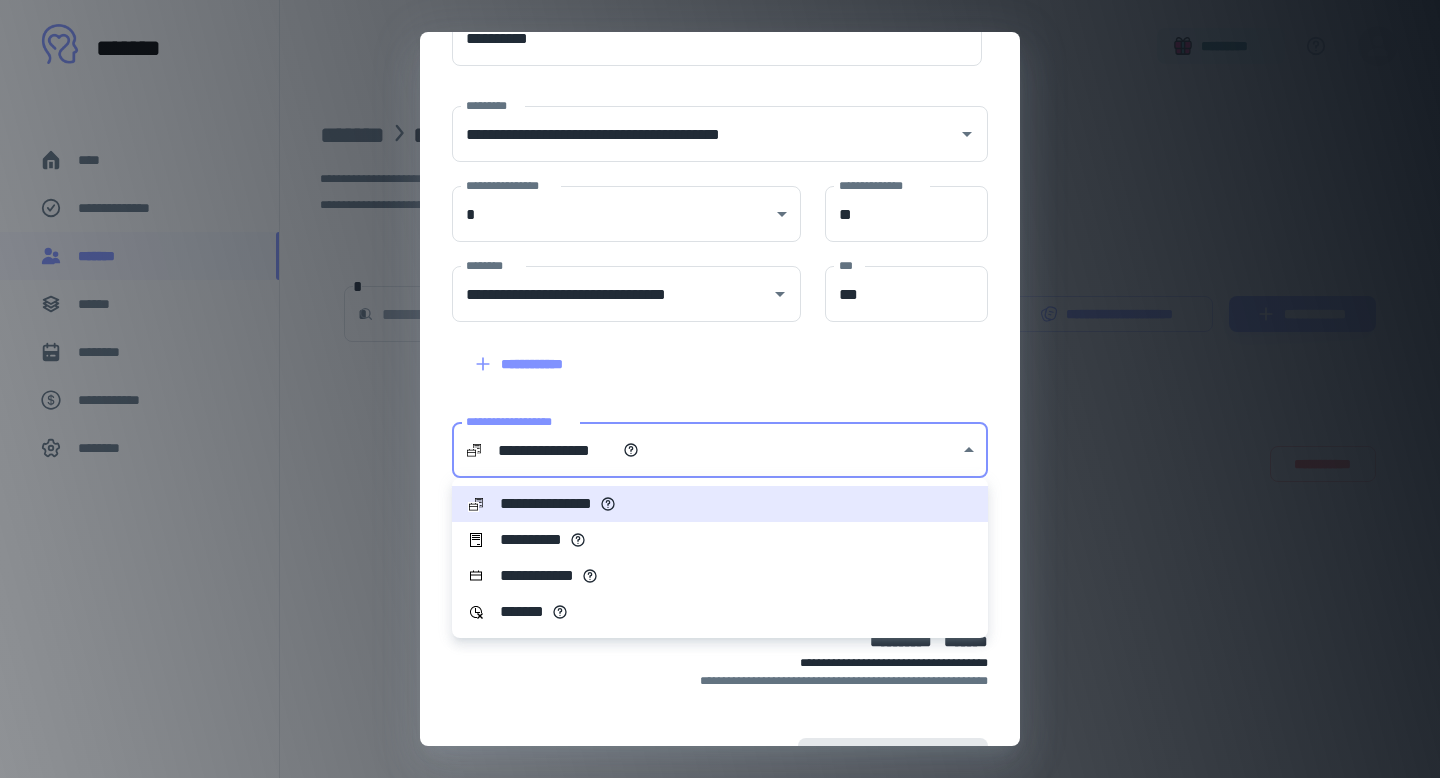 click on "**********" at bounding box center [720, 389] 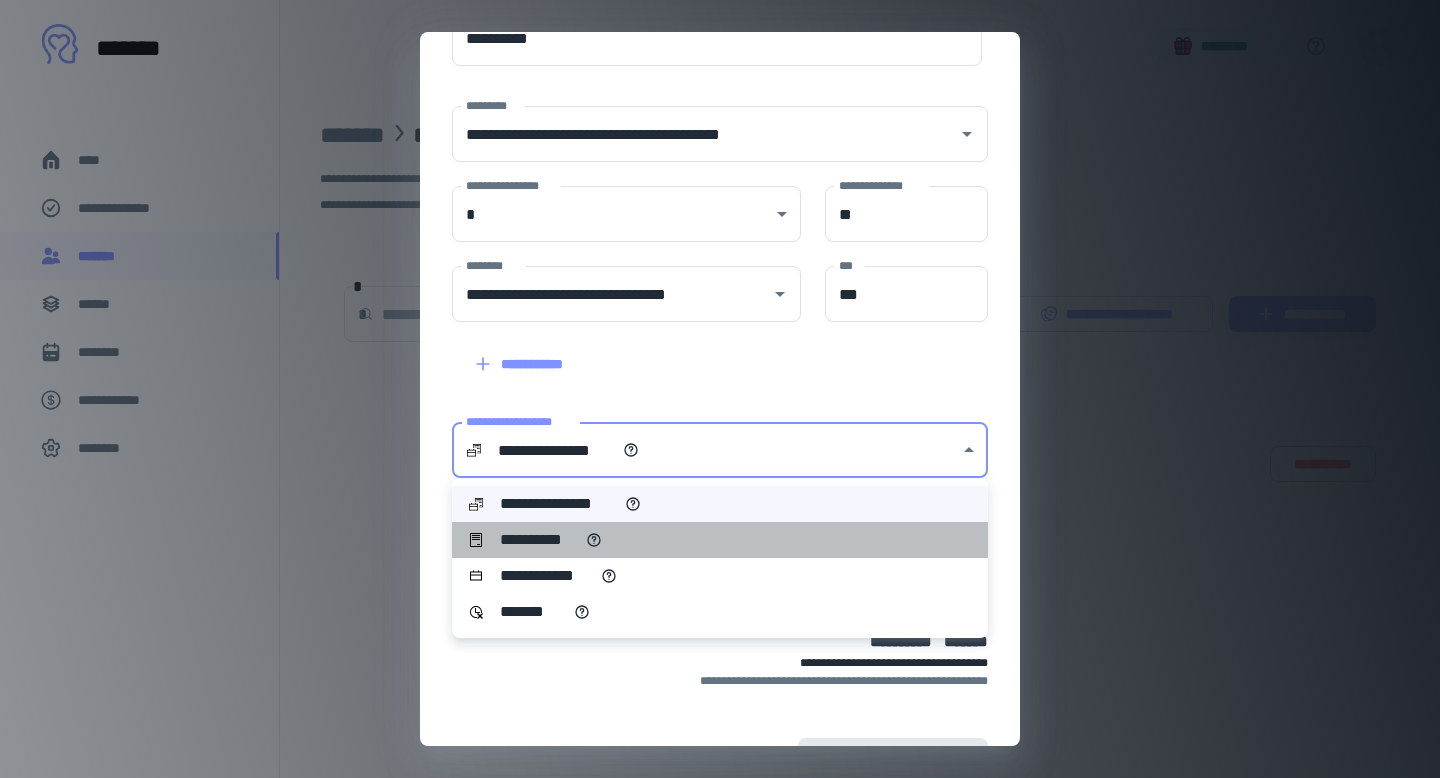 click on "**********" at bounding box center (720, 540) 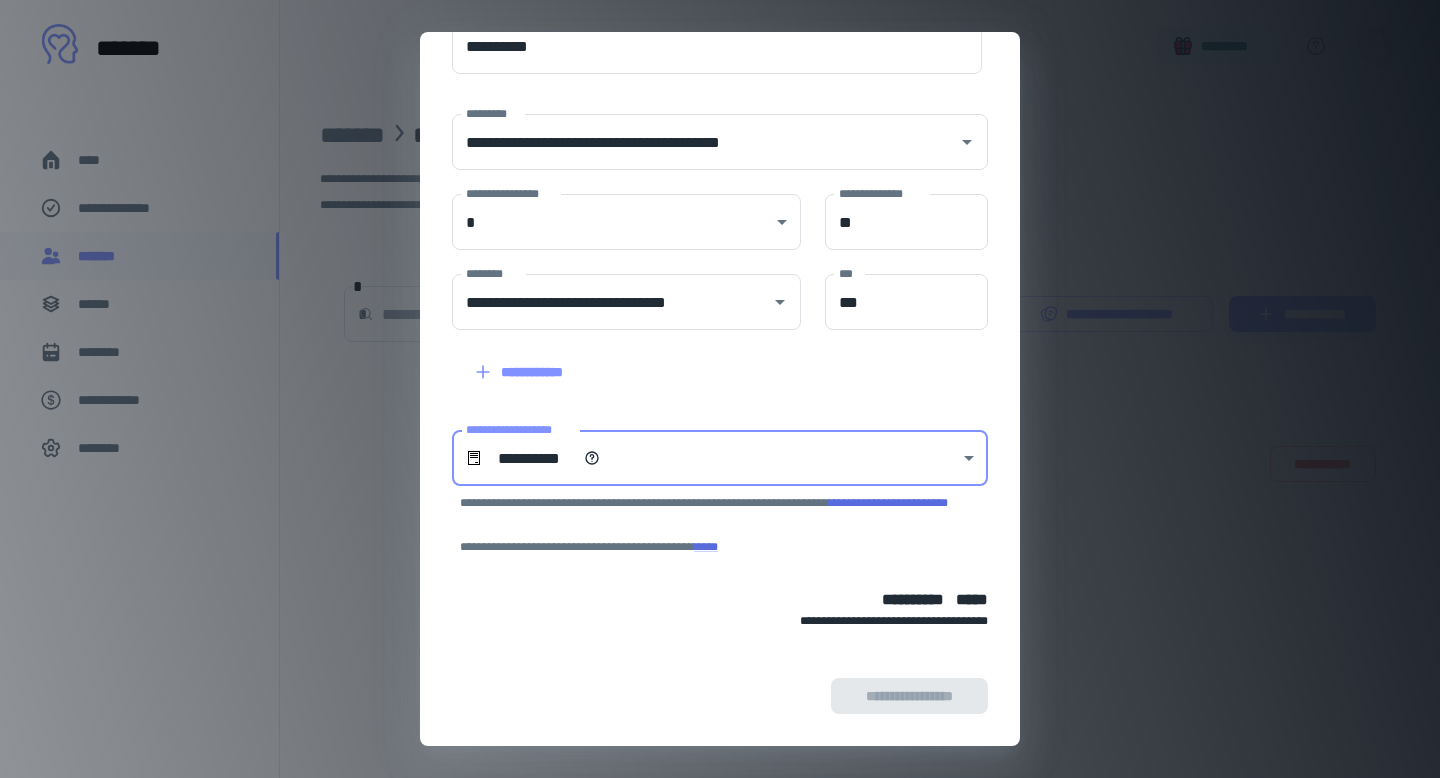 scroll, scrollTop: 0, scrollLeft: 0, axis: both 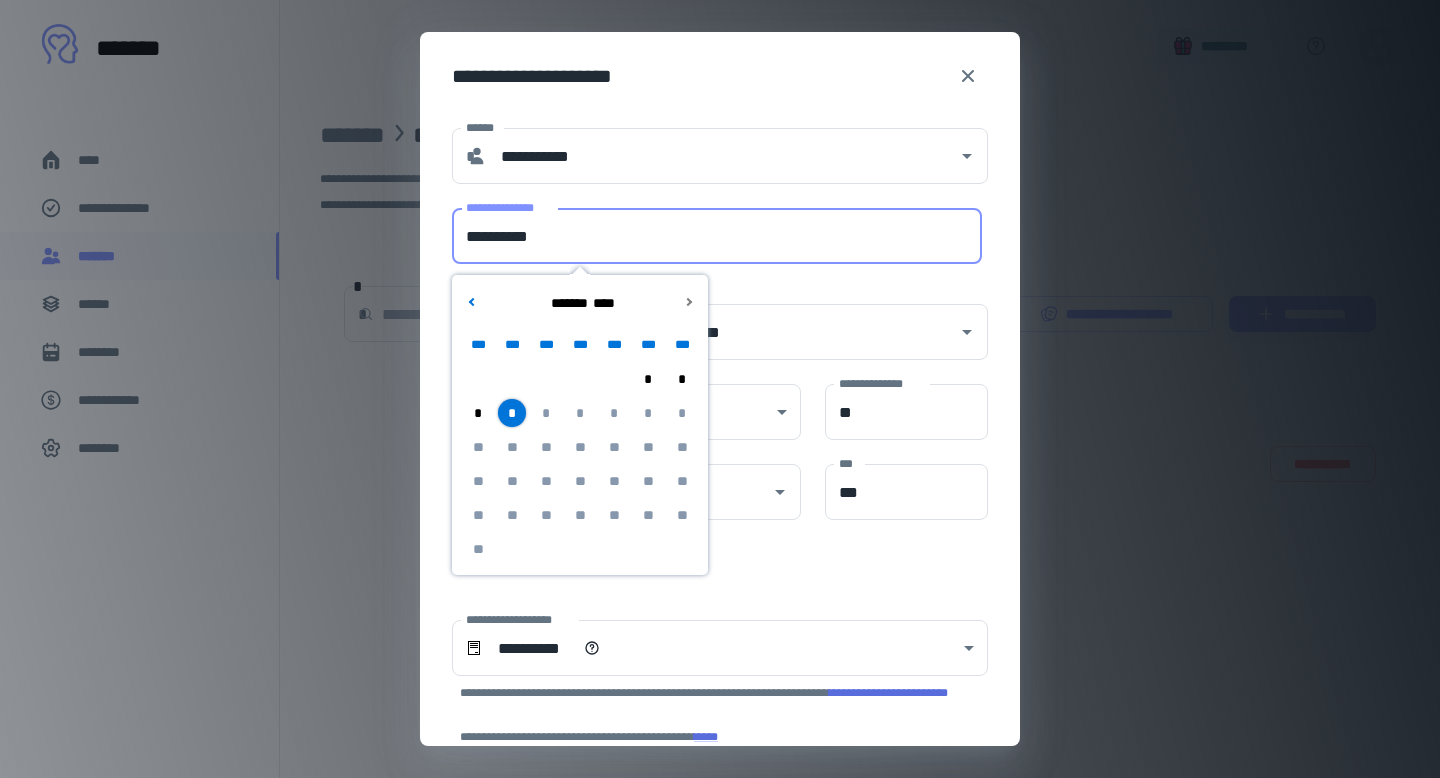 click on "**********" at bounding box center [717, 236] 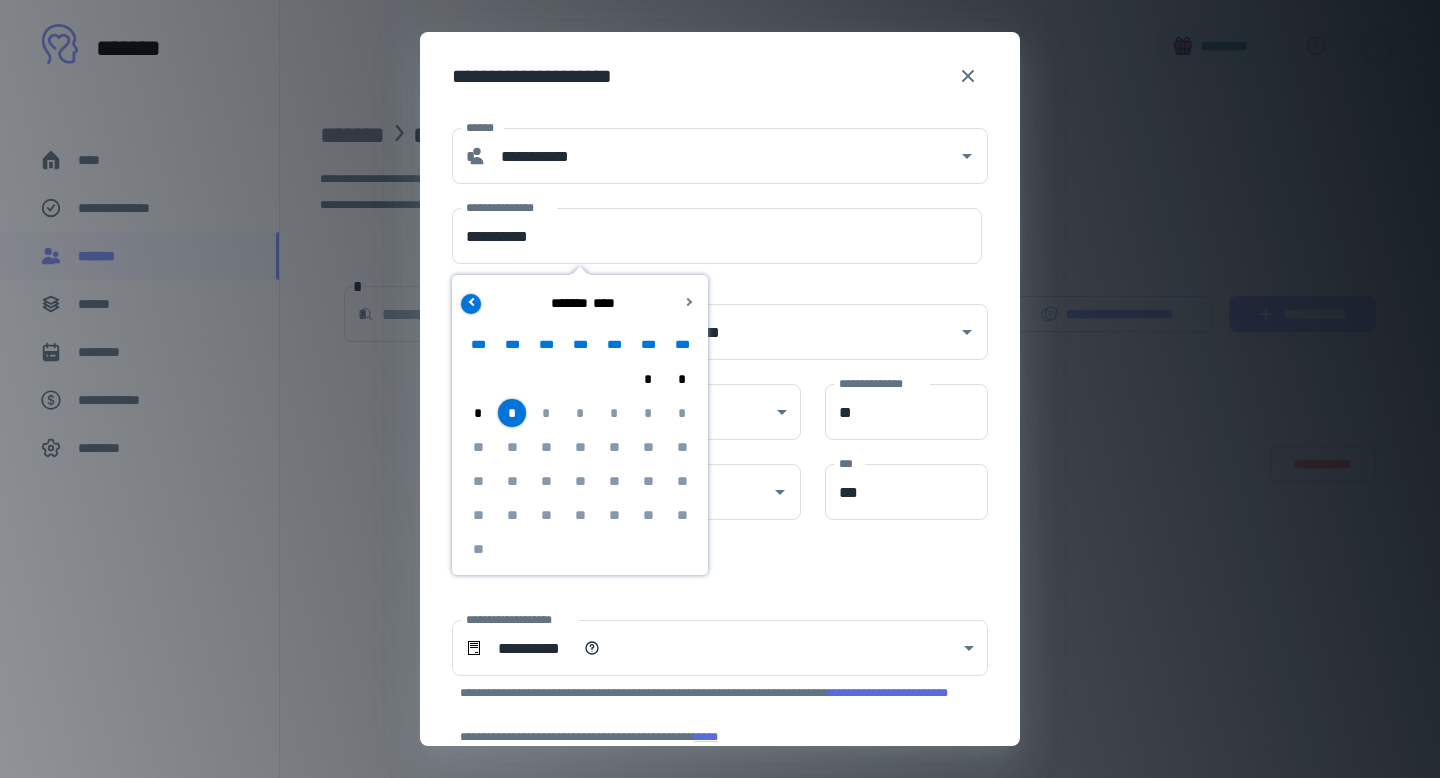 click at bounding box center [472, 301] 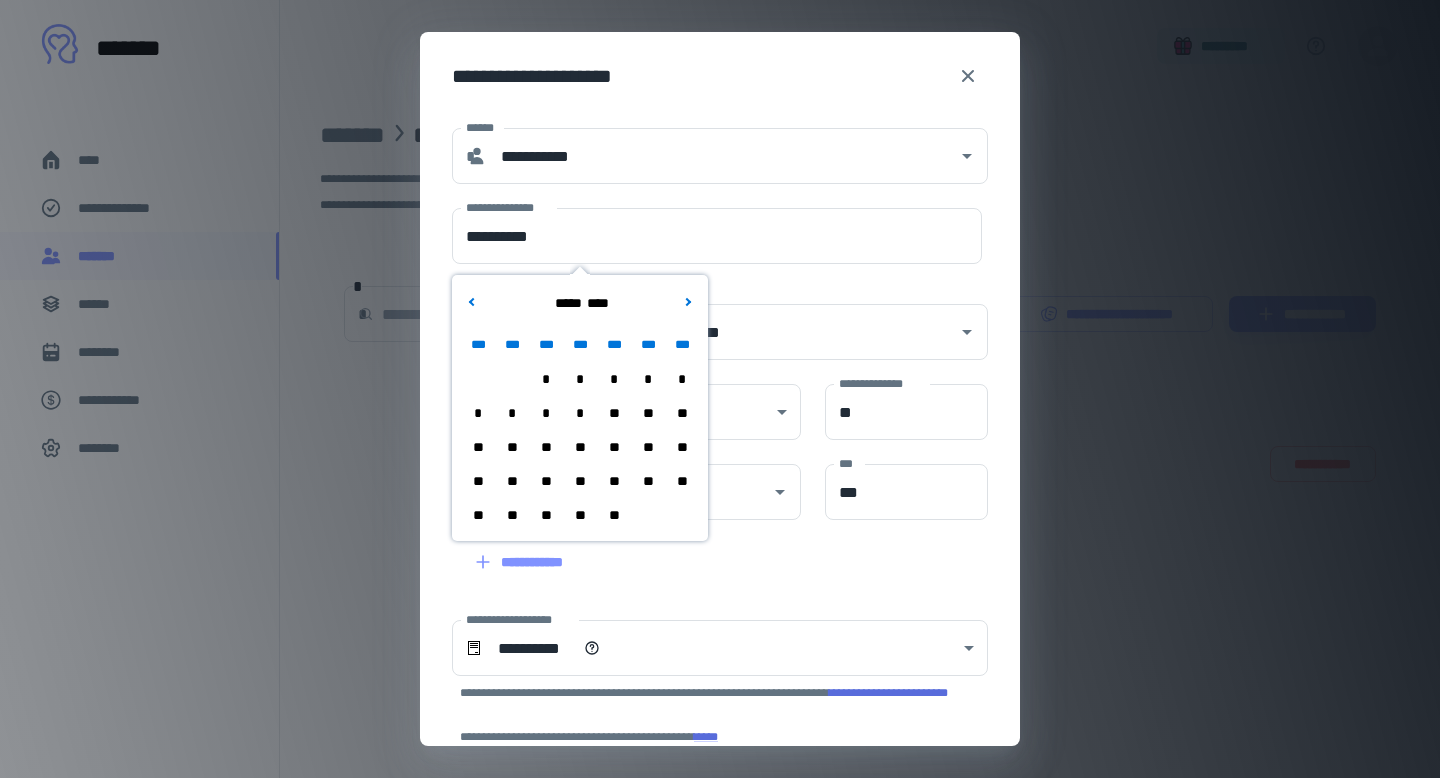 click on "**" at bounding box center (580, 515) 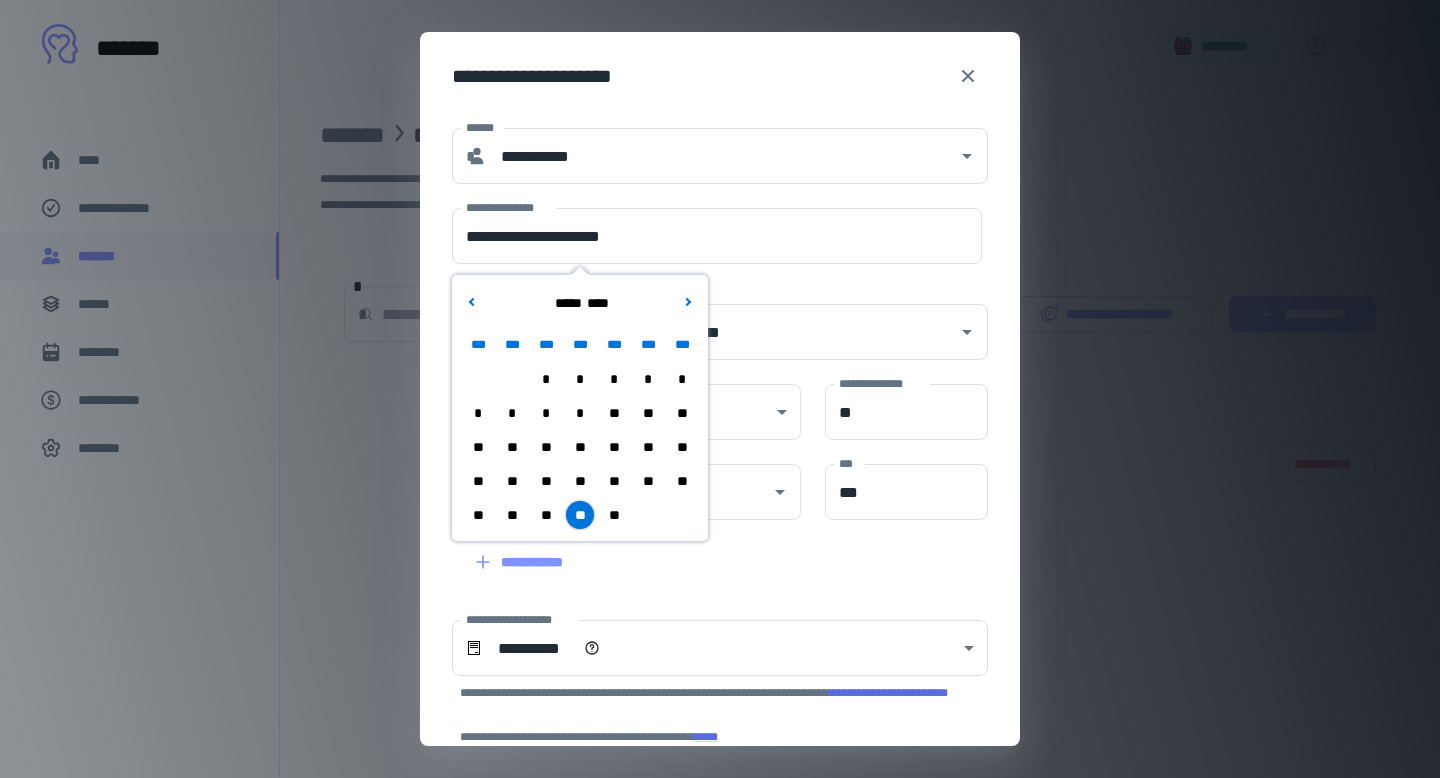 click on "**********" at bounding box center [708, 550] 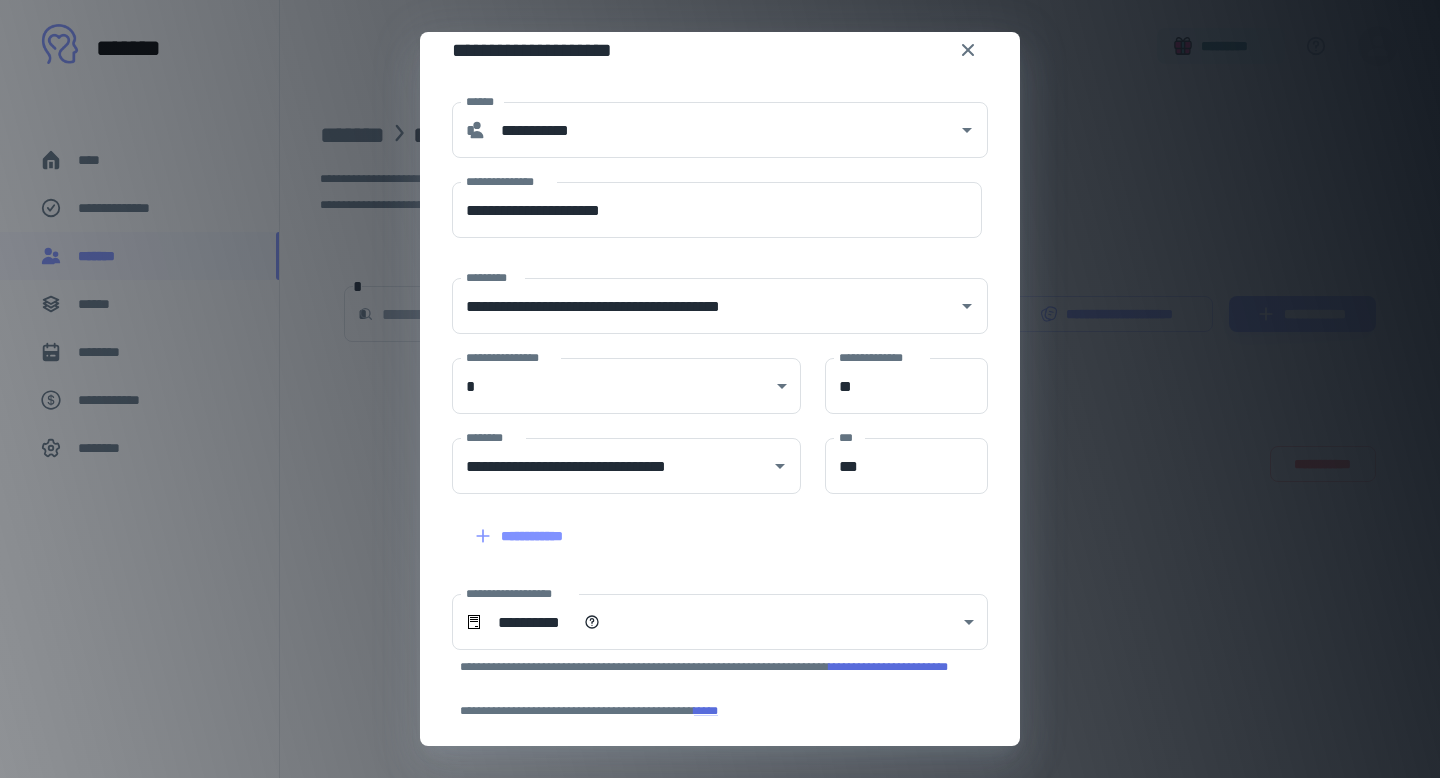 scroll, scrollTop: 0, scrollLeft: 0, axis: both 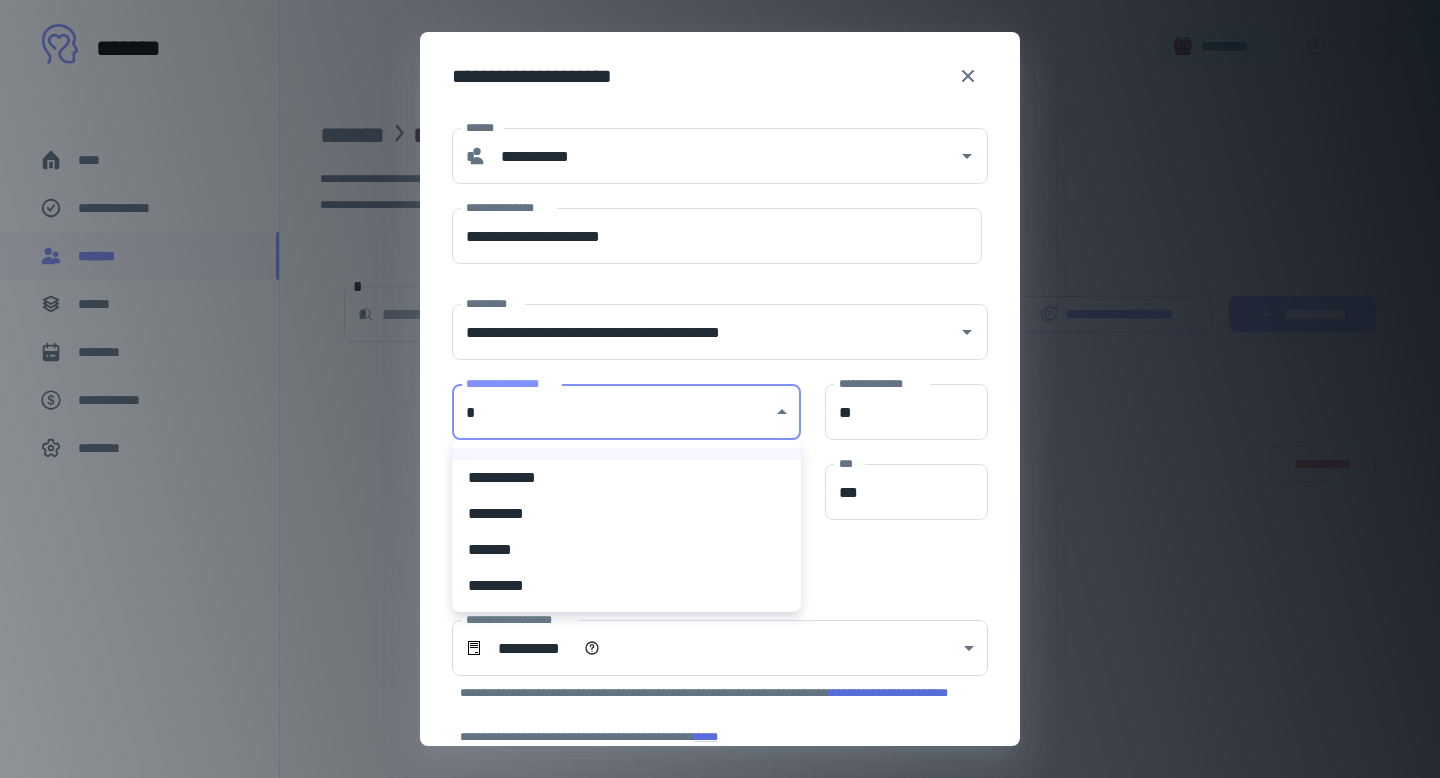 click on "**********" at bounding box center [720, 389] 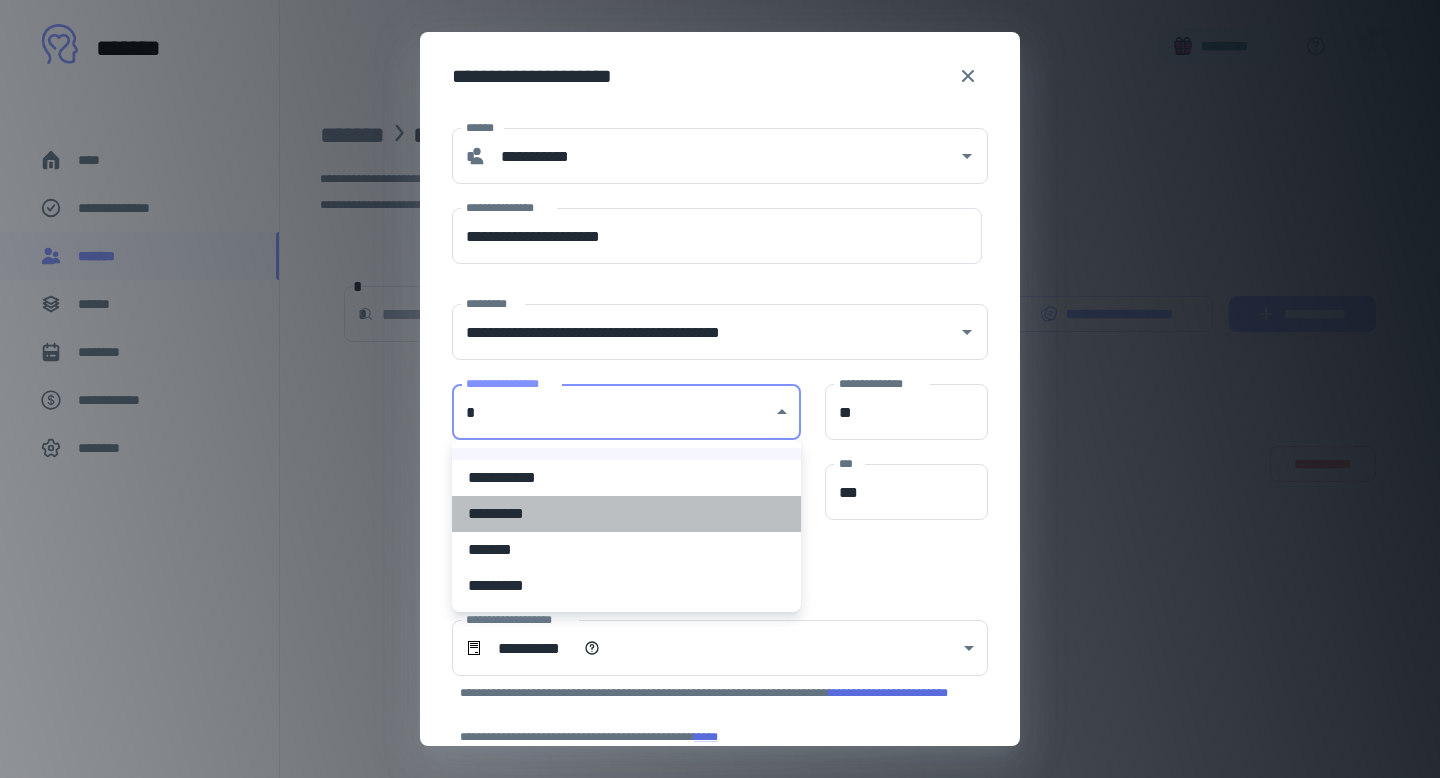 click on "*********" at bounding box center [626, 514] 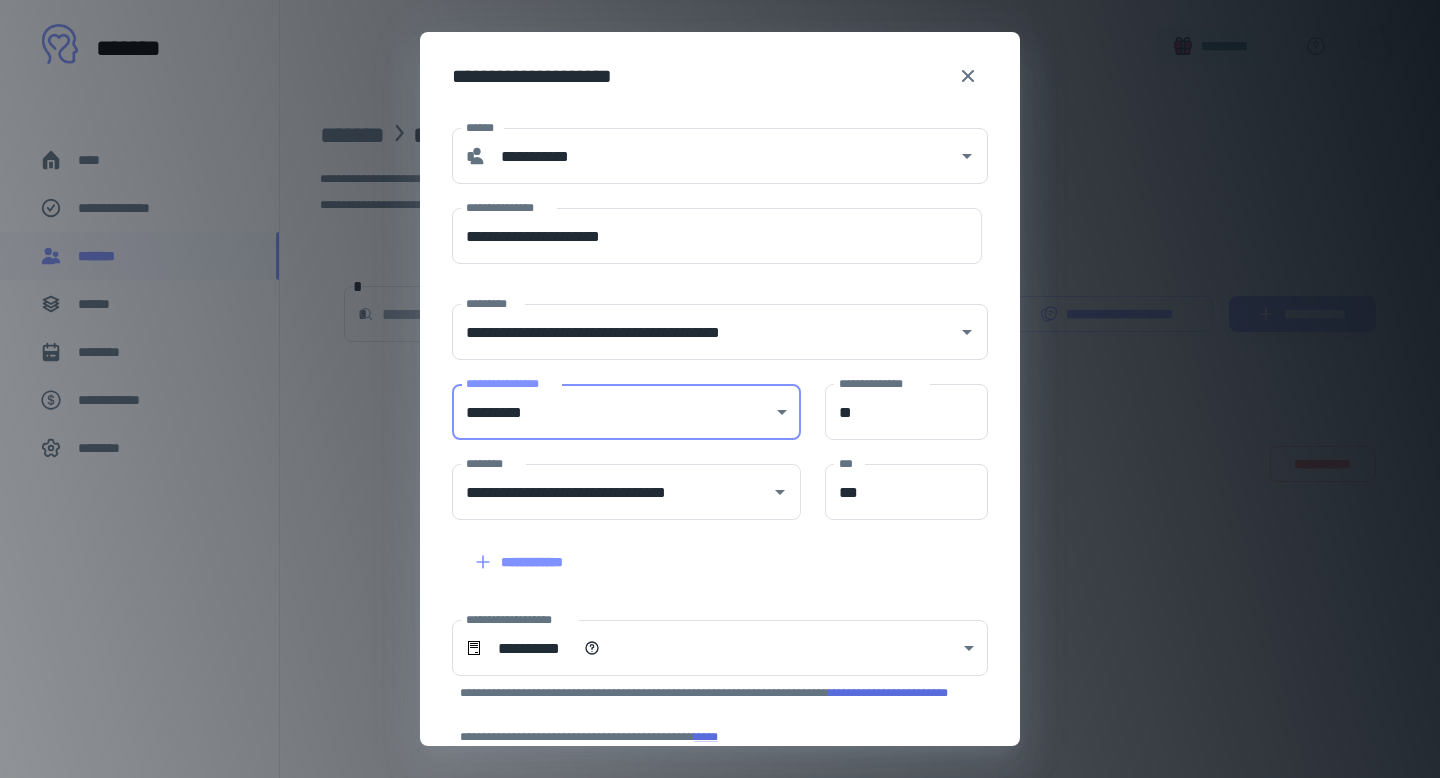 scroll, scrollTop: 190, scrollLeft: 0, axis: vertical 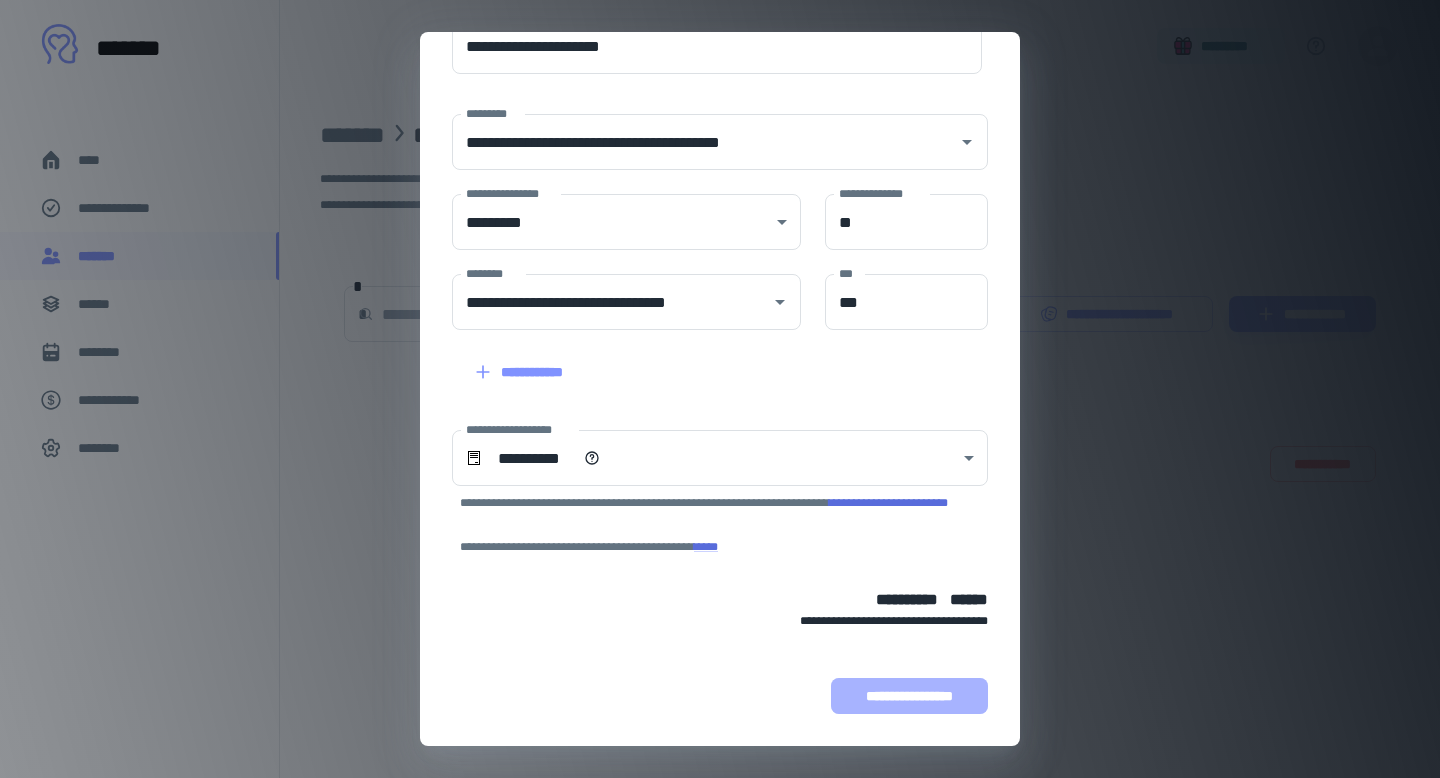 click on "**********" at bounding box center [909, 696] 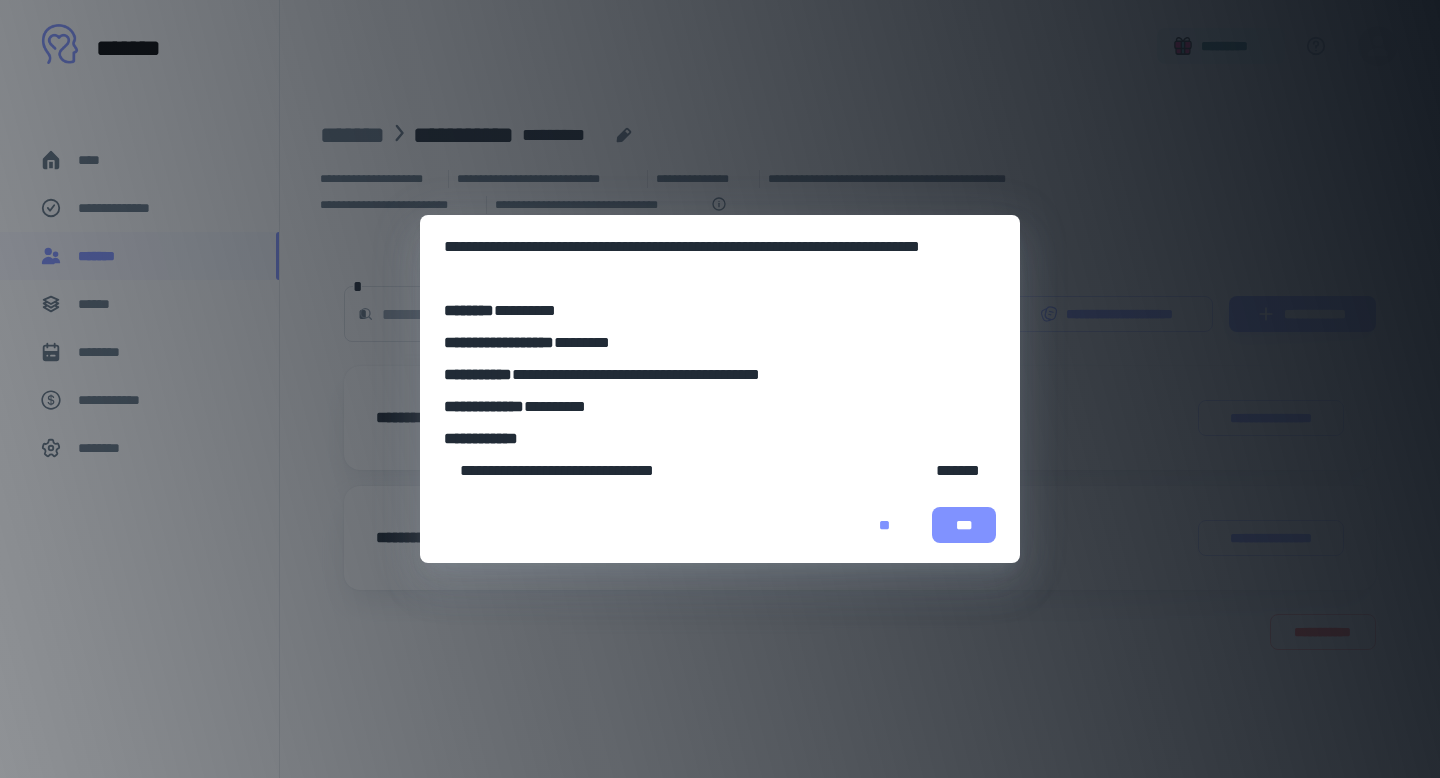 click on "***" at bounding box center (964, 525) 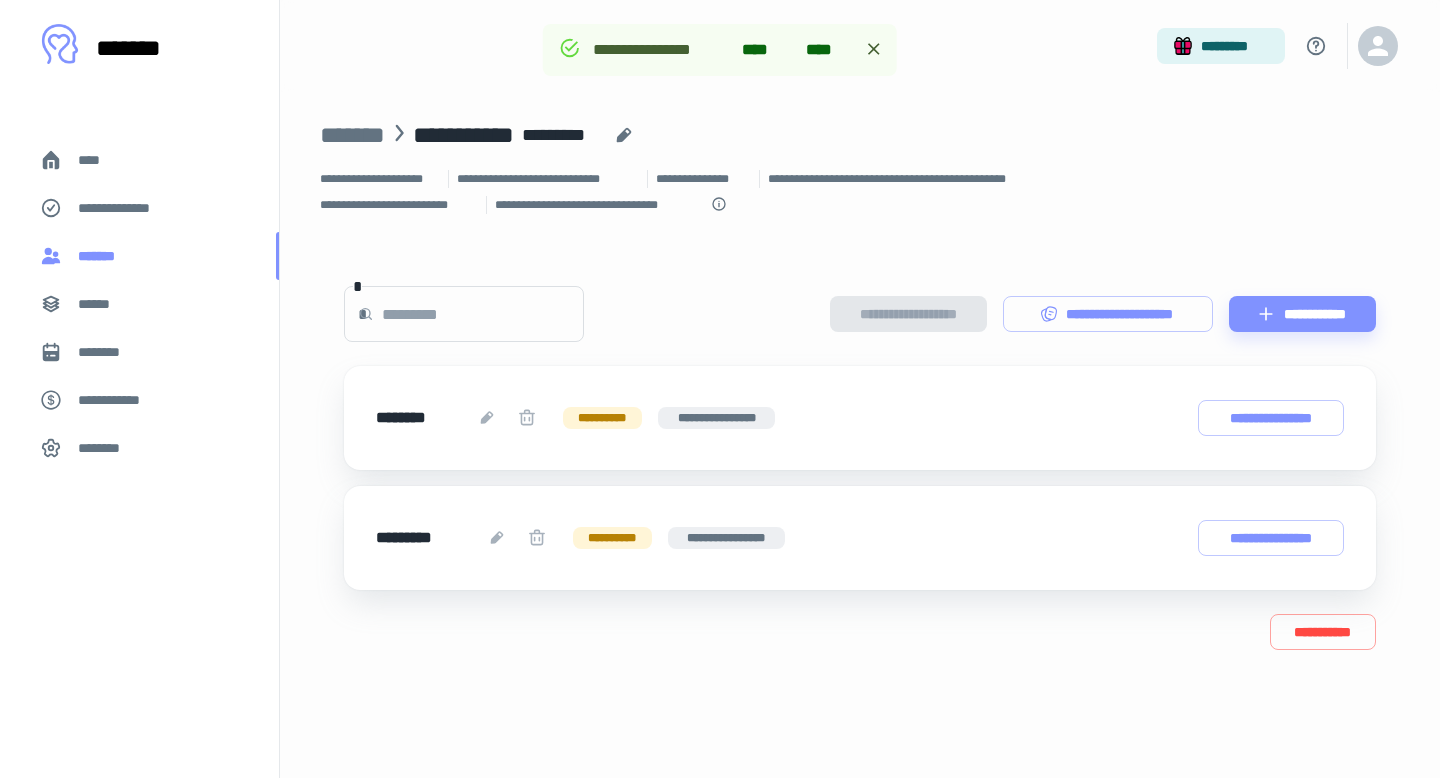 click on "*******" at bounding box center [101, 256] 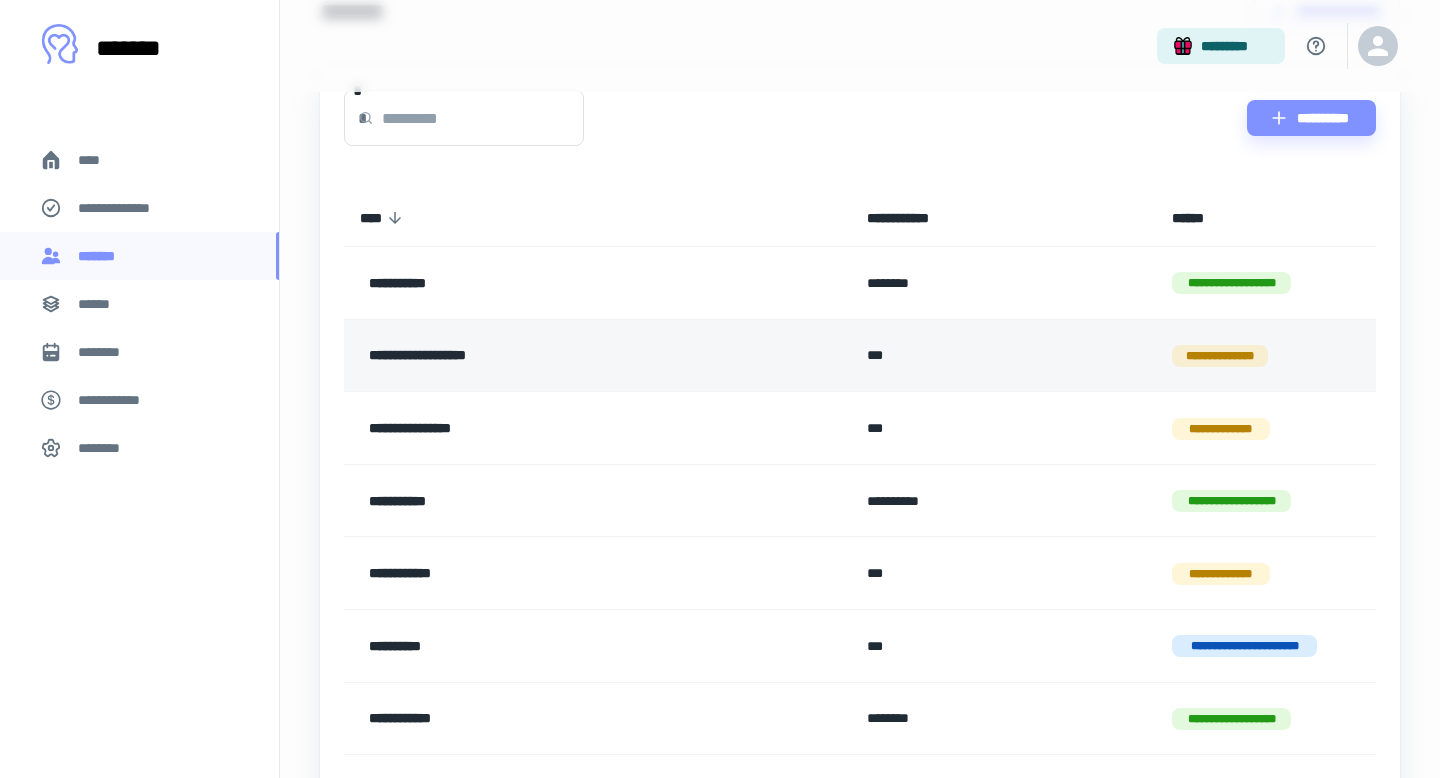 scroll, scrollTop: 196, scrollLeft: 0, axis: vertical 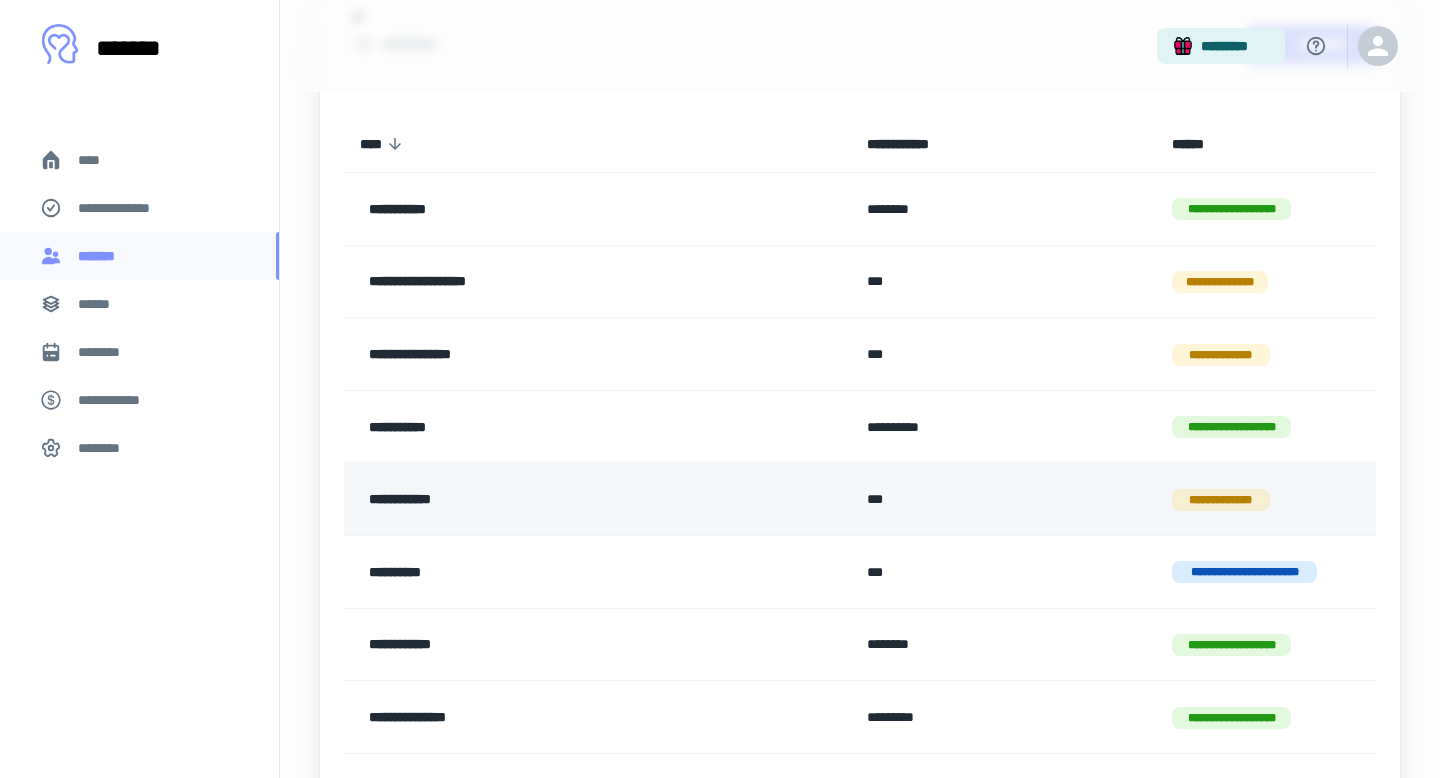 click on "**********" at bounding box center [548, 499] 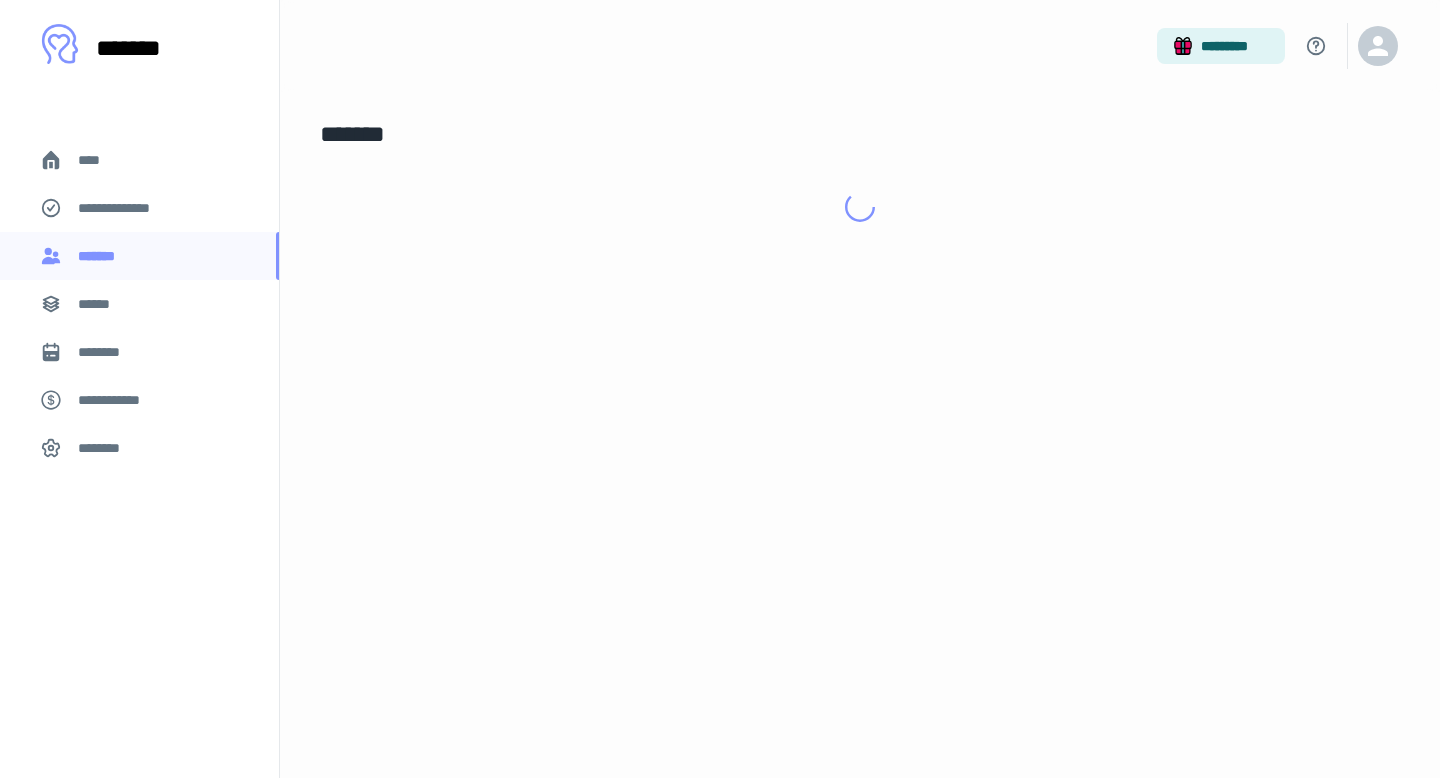 scroll, scrollTop: 0, scrollLeft: 0, axis: both 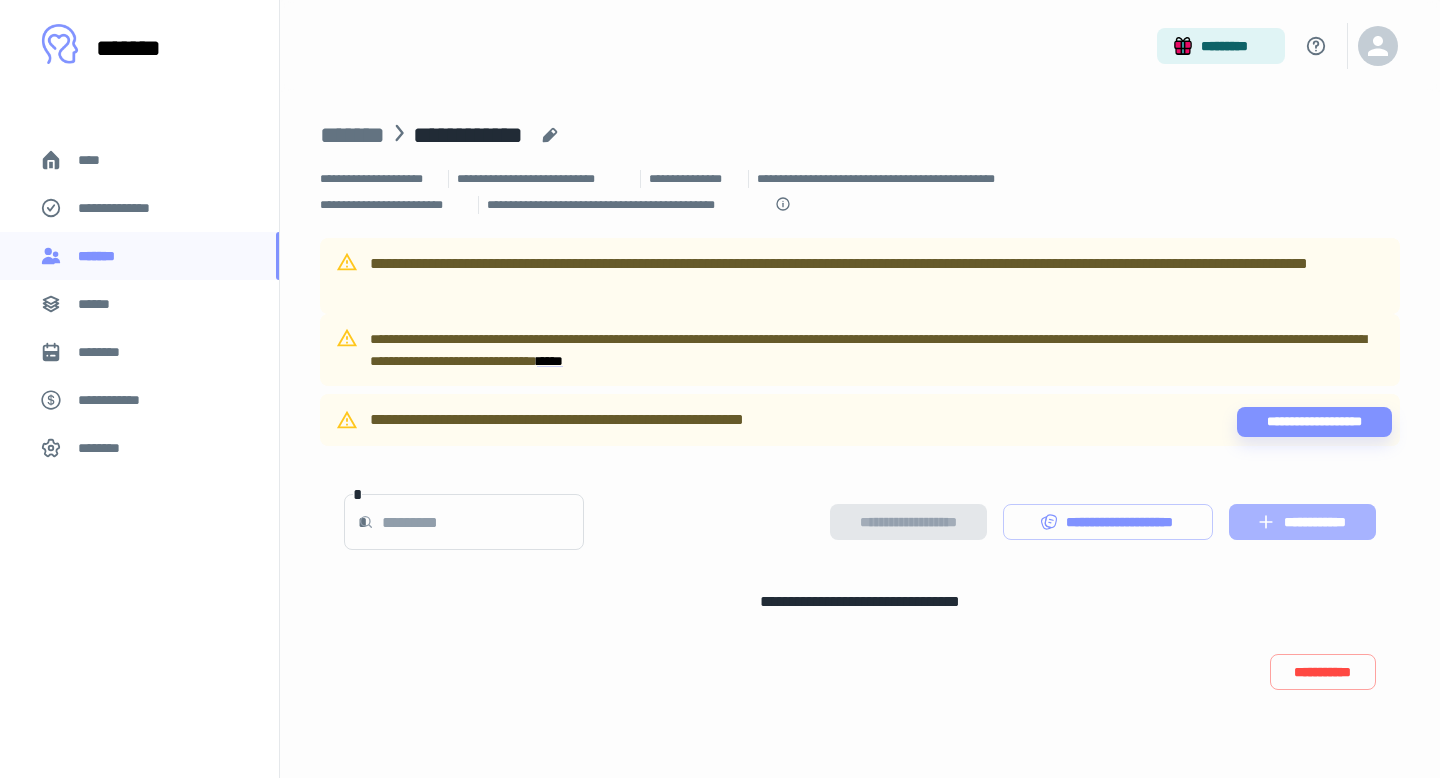 click on "**********" at bounding box center [1302, 522] 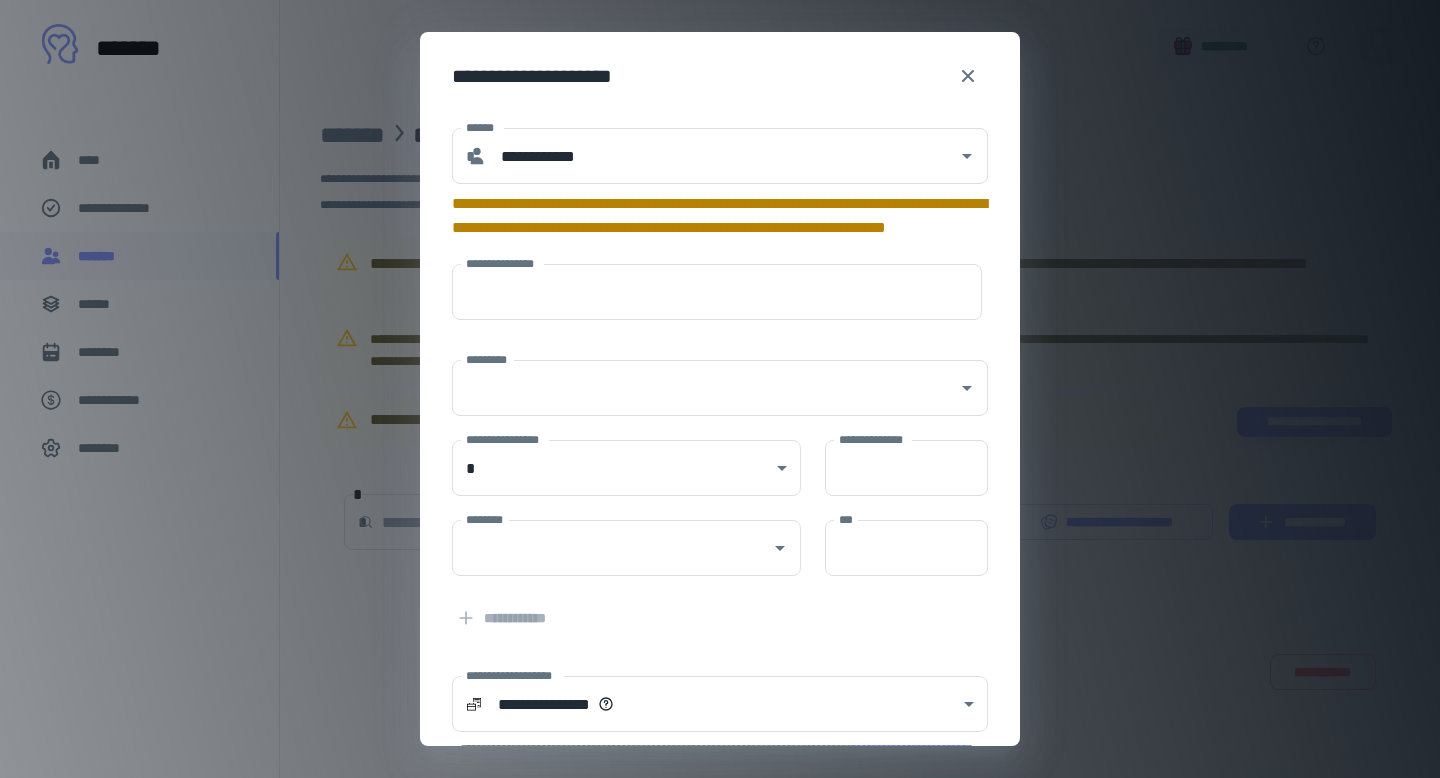 type on "**********" 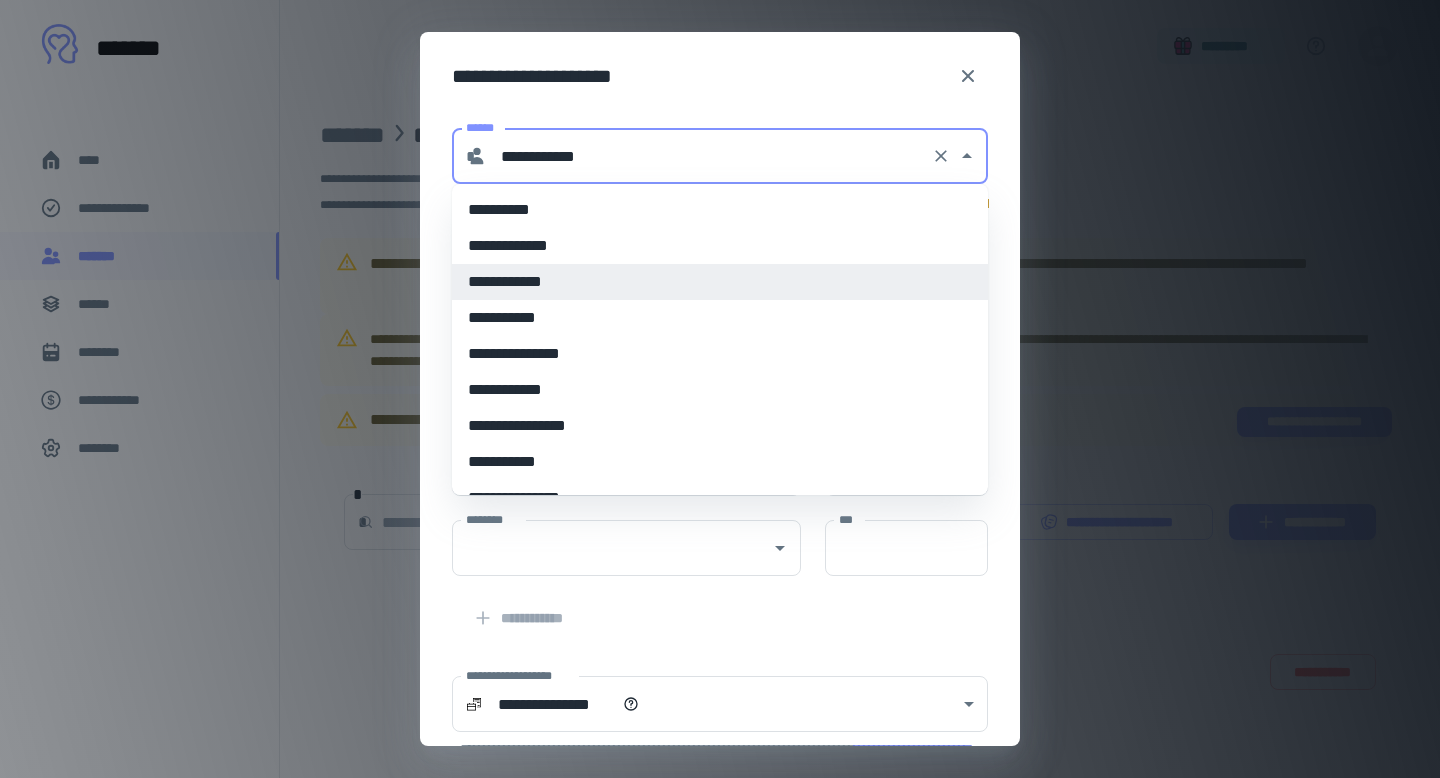 click on "**********" at bounding box center (709, 156) 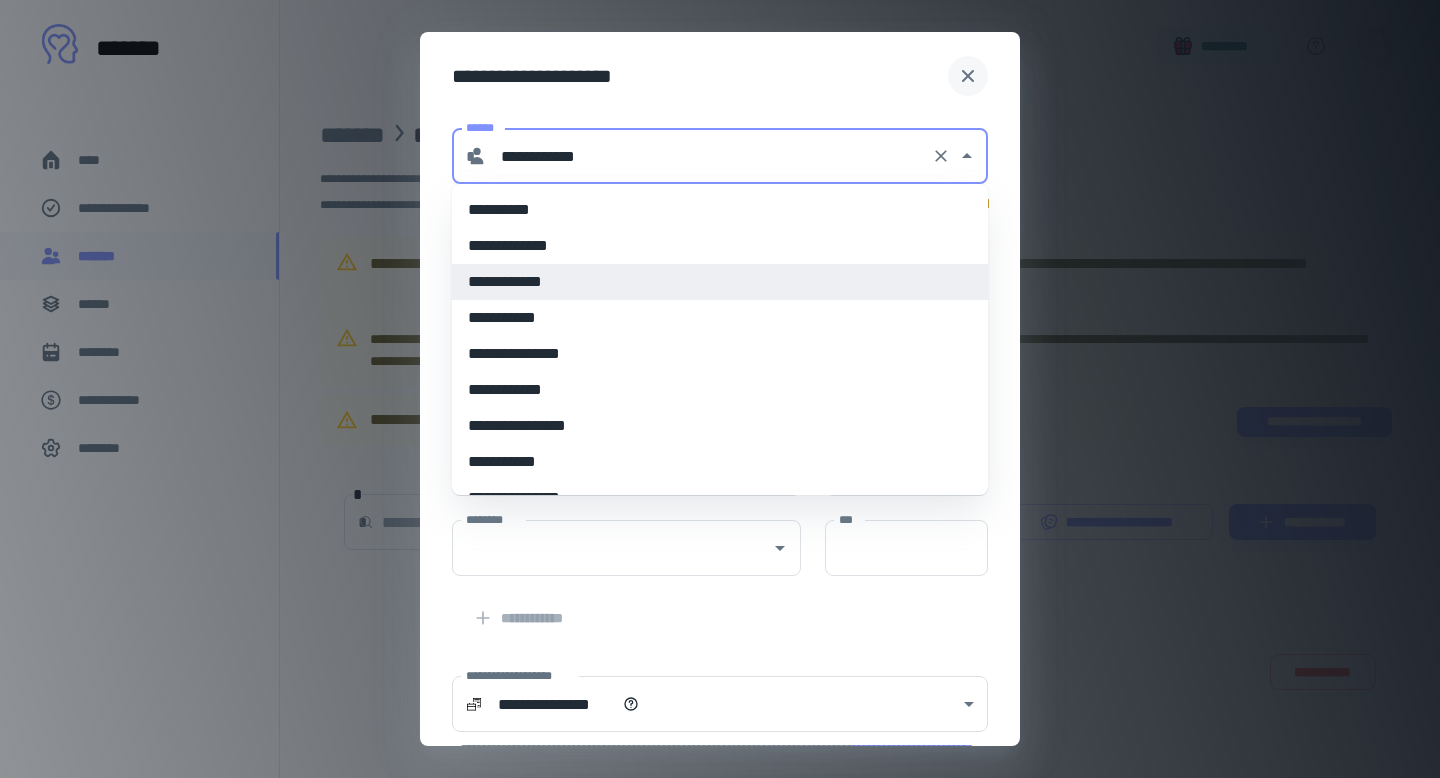 click 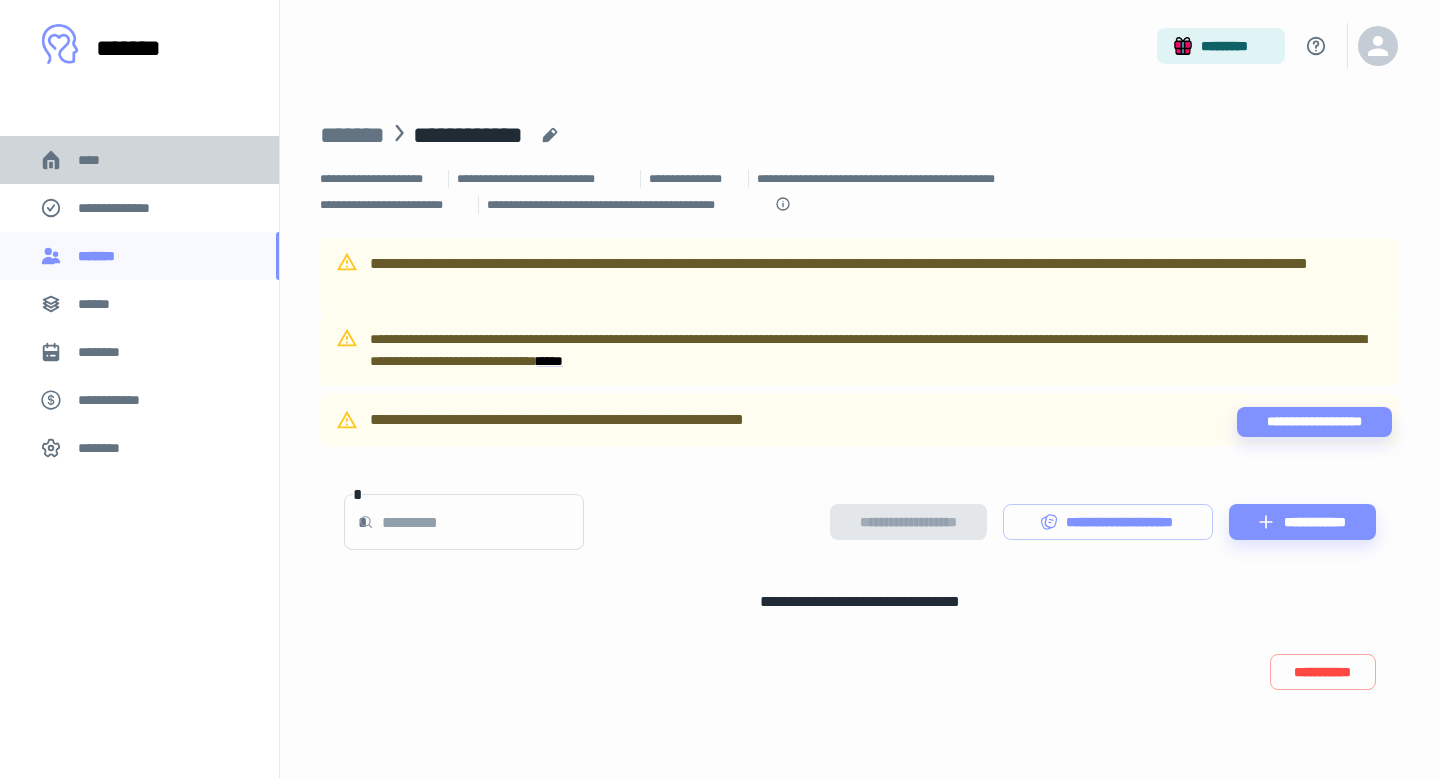 click on "****" at bounding box center [97, 160] 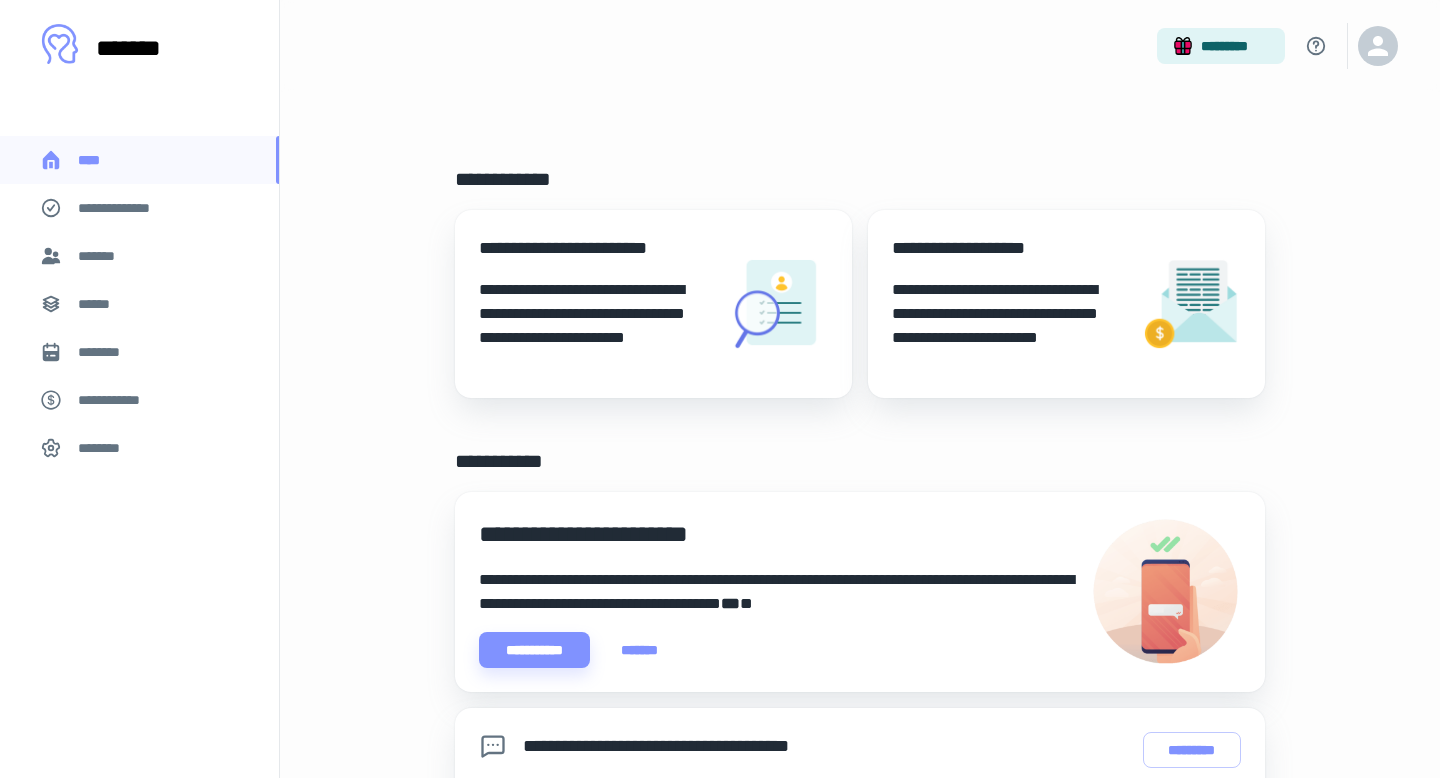 click on "*******" at bounding box center (100, 256) 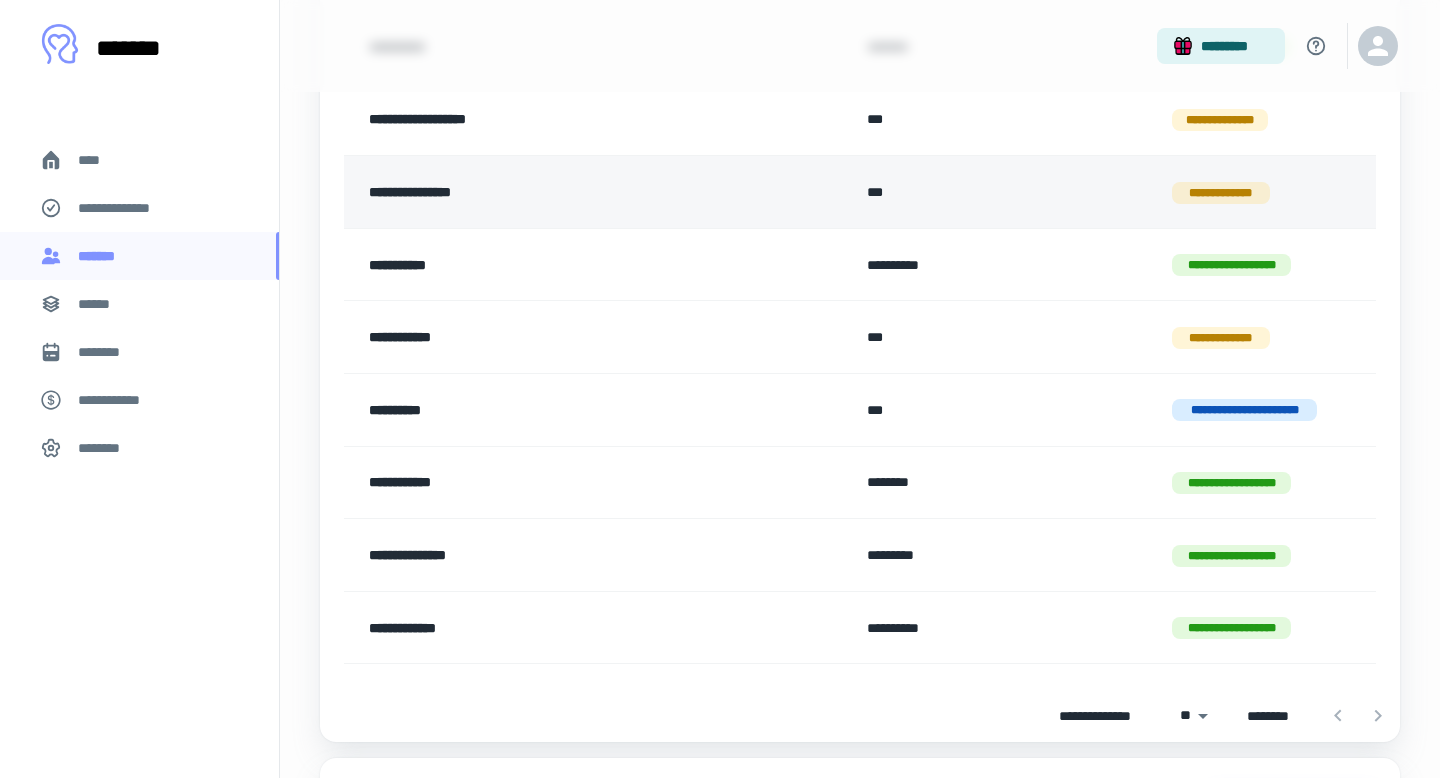 scroll, scrollTop: 369, scrollLeft: 0, axis: vertical 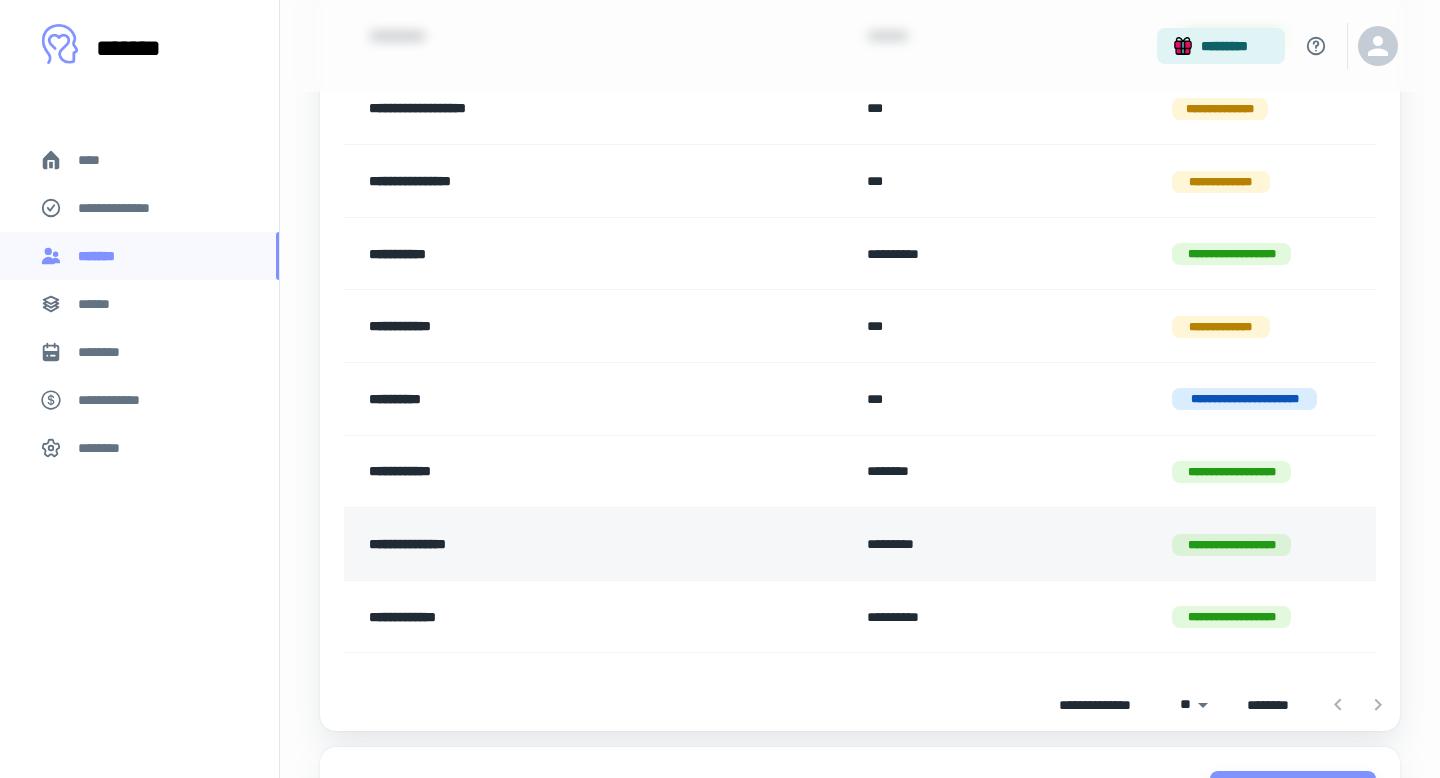 click on "**********" at bounding box center [548, 544] 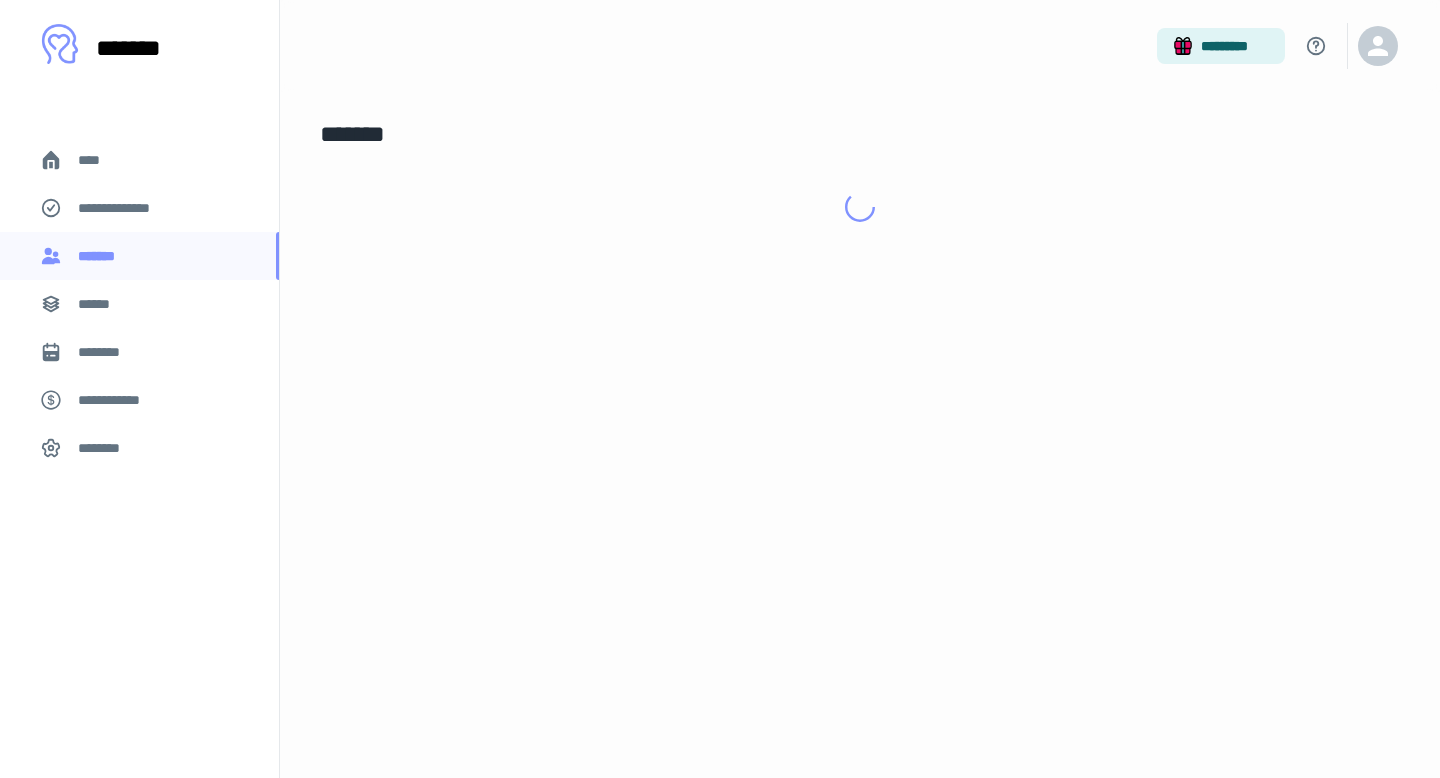 scroll, scrollTop: 0, scrollLeft: 0, axis: both 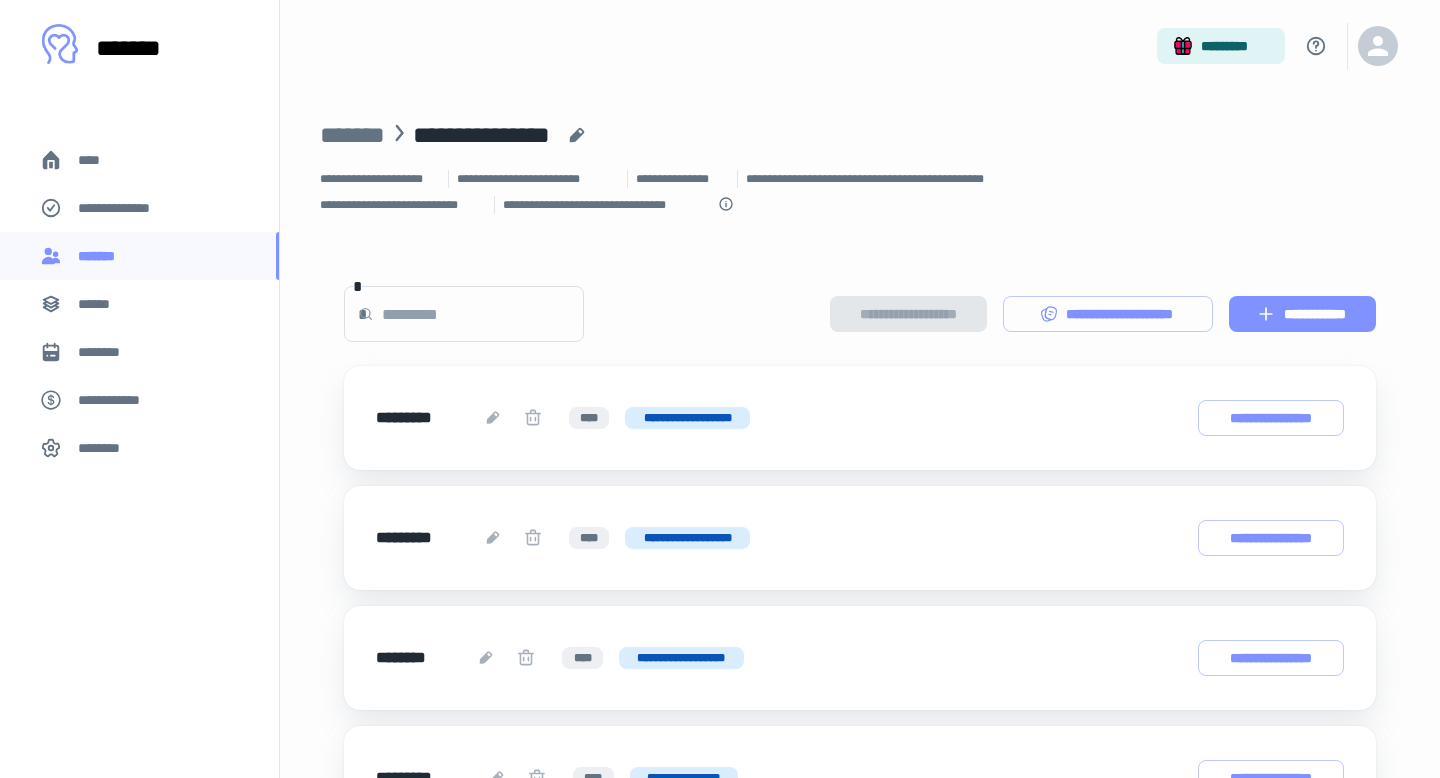 click on "**********" at bounding box center [1302, 314] 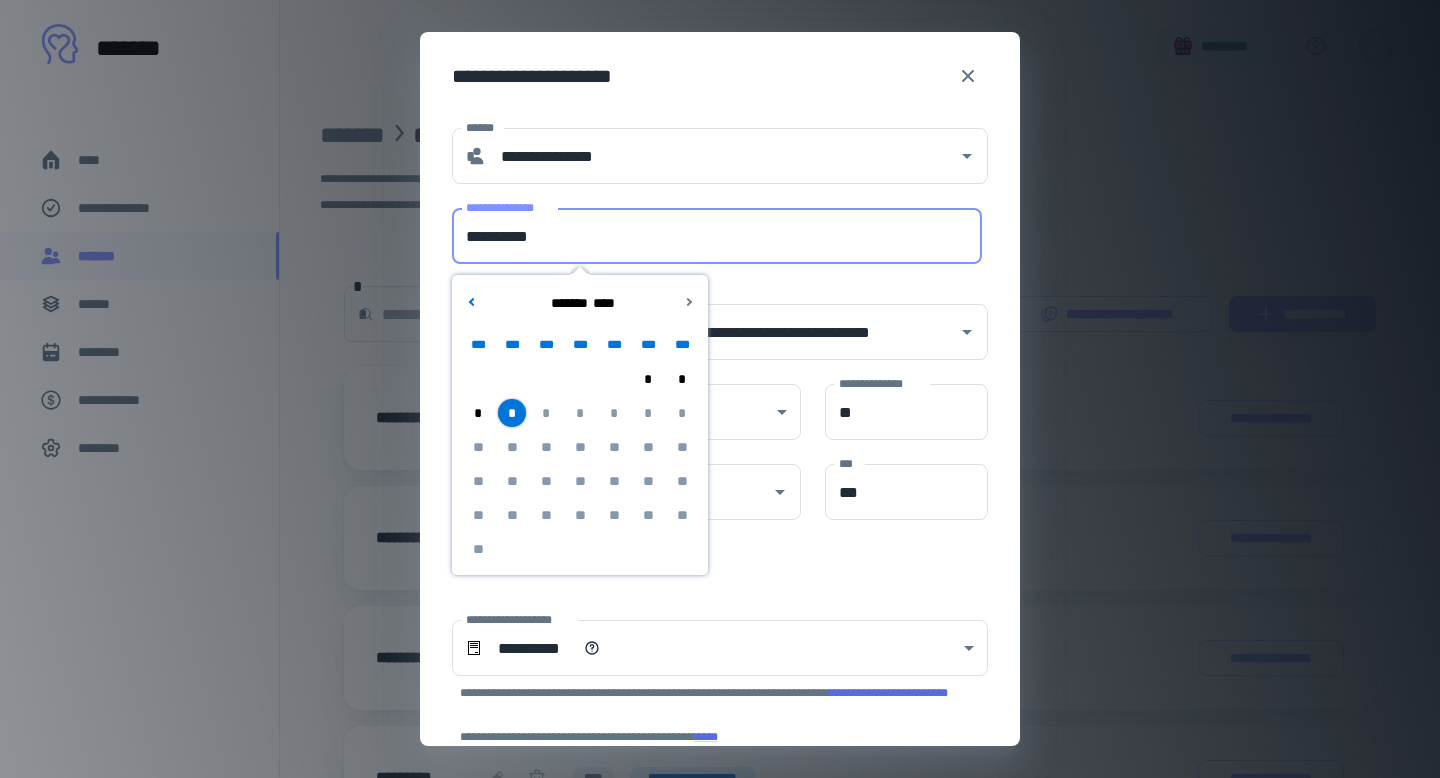 click on "**********" at bounding box center [717, 236] 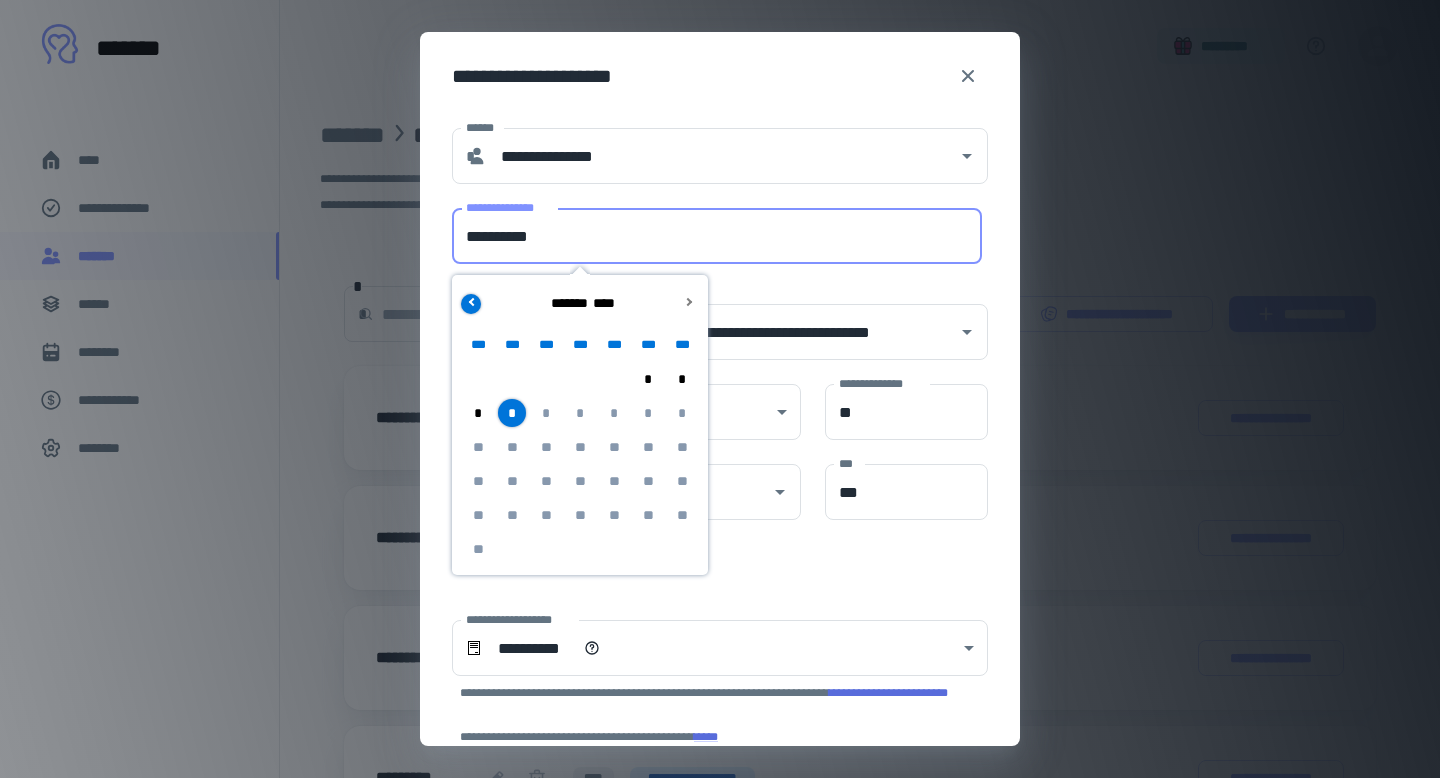 click at bounding box center (471, 304) 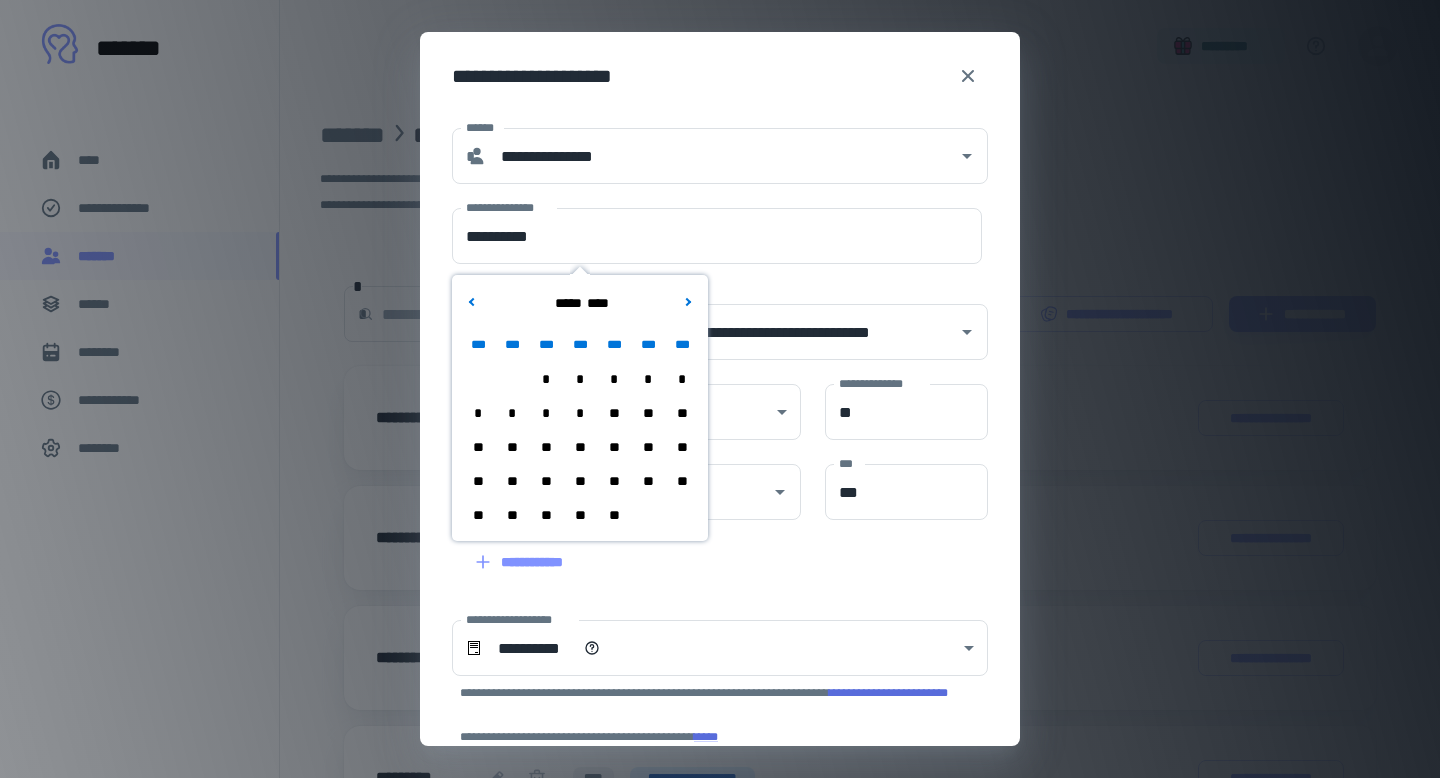 click on "**" at bounding box center (614, 515) 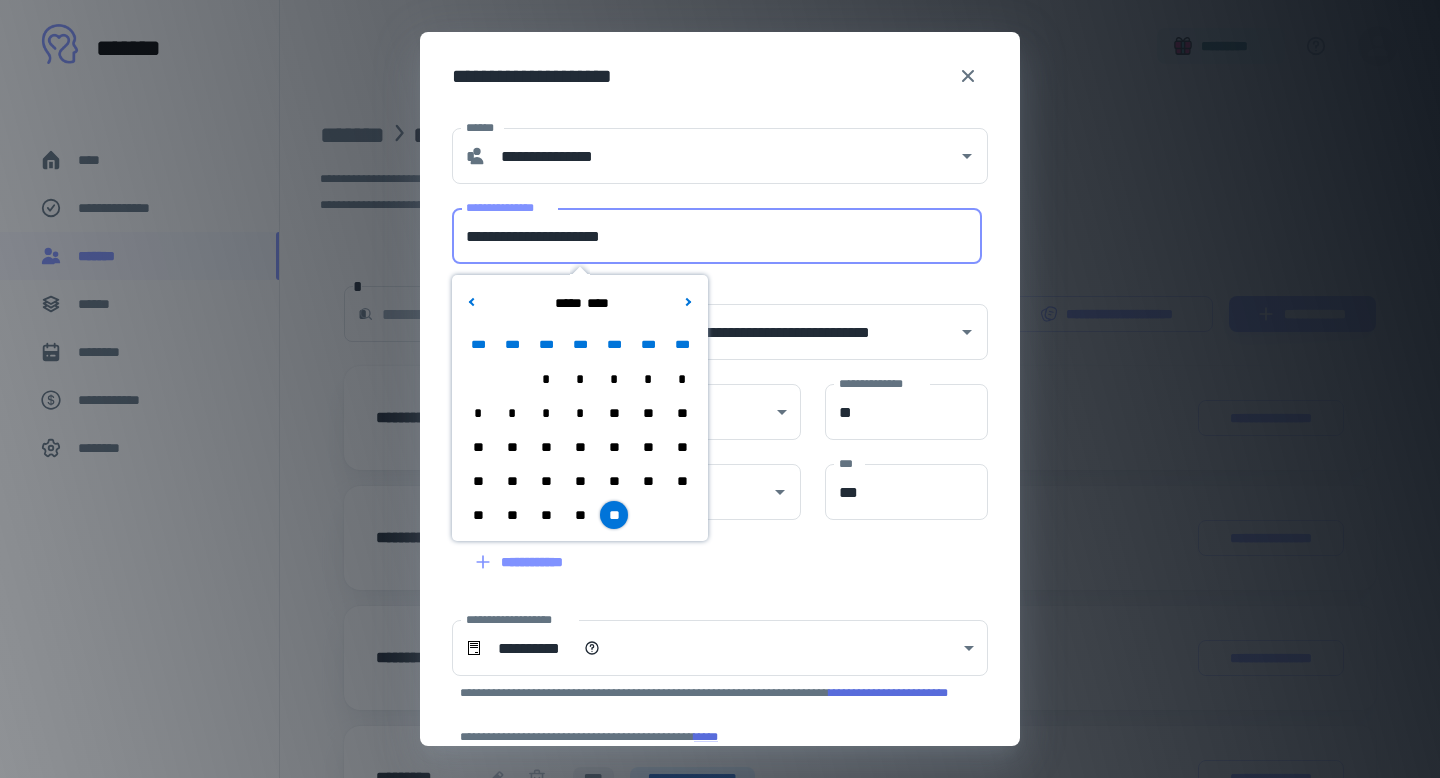 click on "**********" at bounding box center [717, 236] 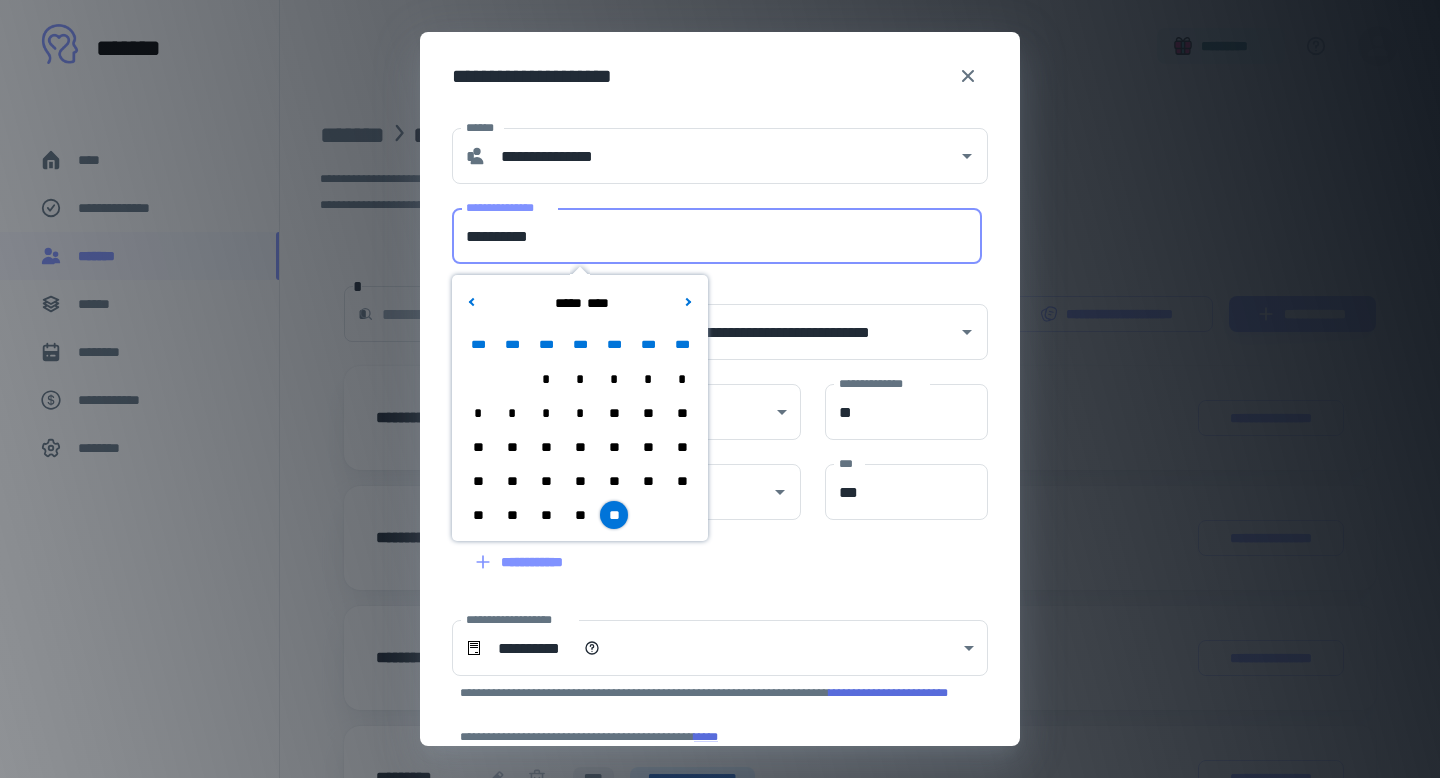 type on "**********" 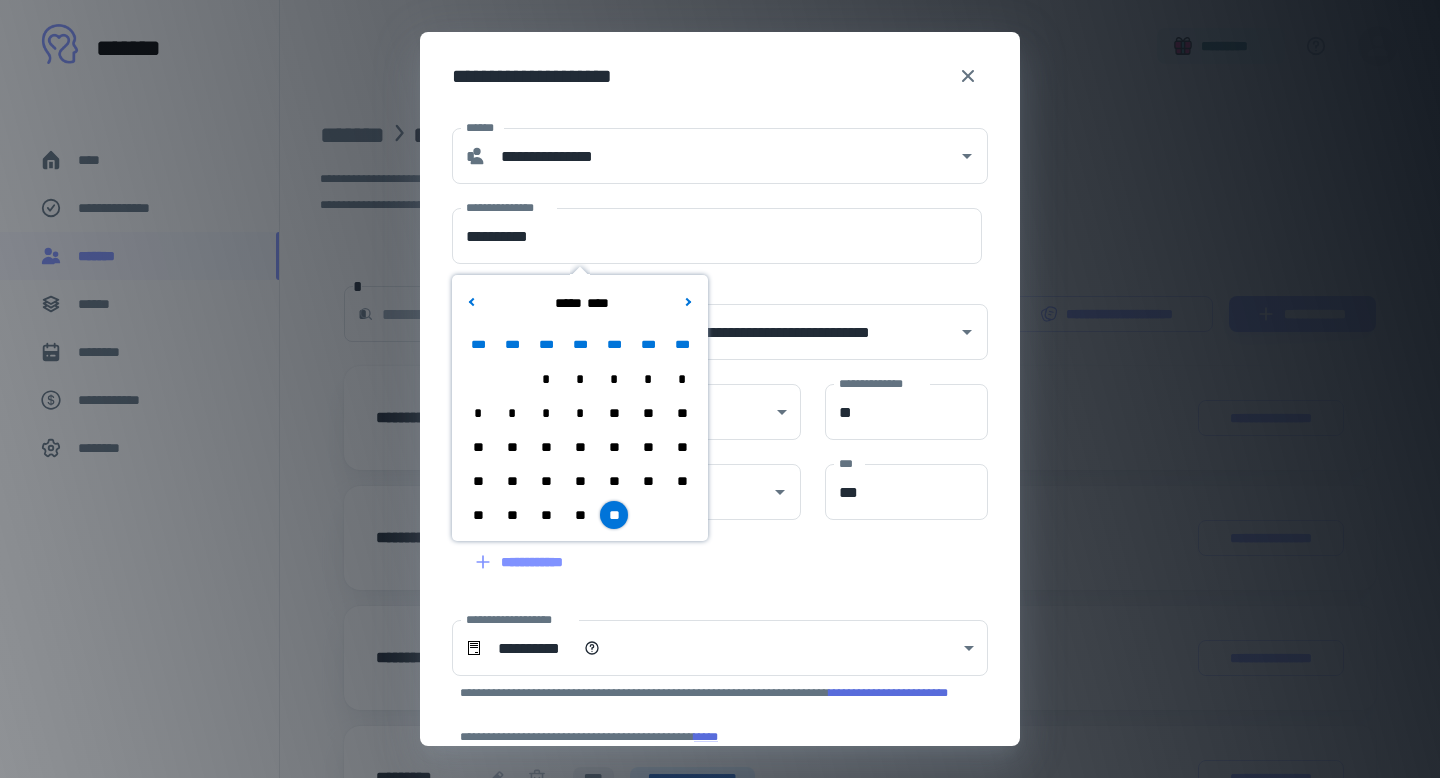 click on "**********" at bounding box center [708, 671] 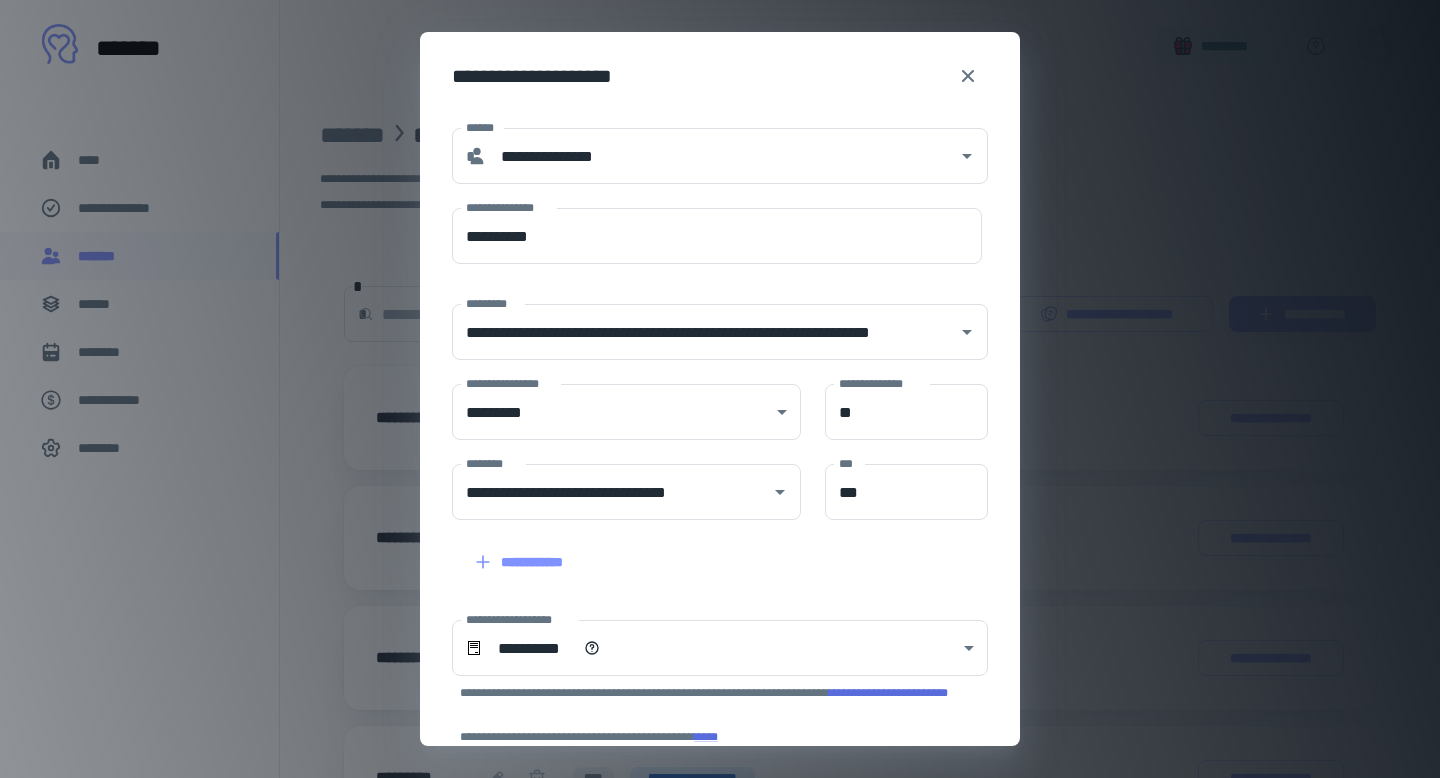scroll, scrollTop: 190, scrollLeft: 0, axis: vertical 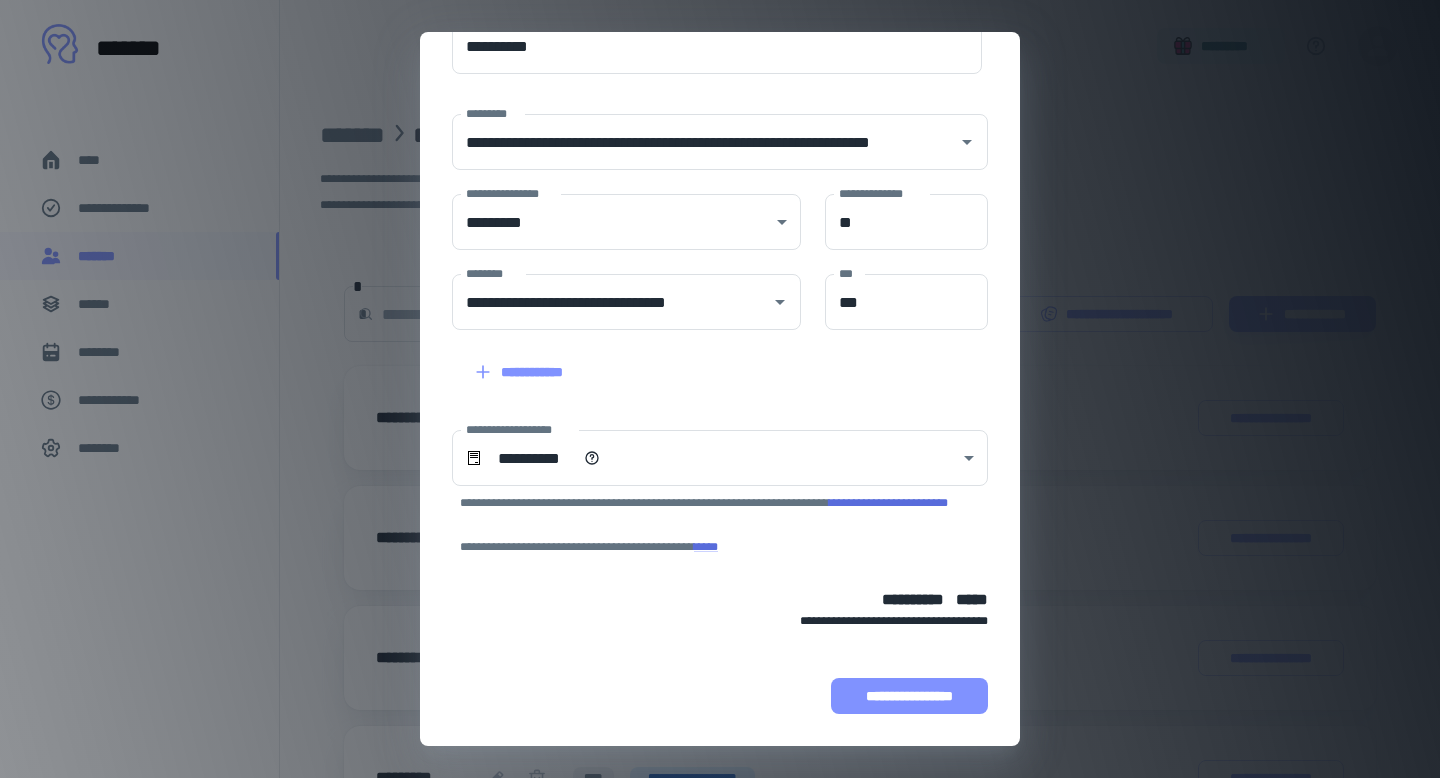 click on "**********" at bounding box center [909, 696] 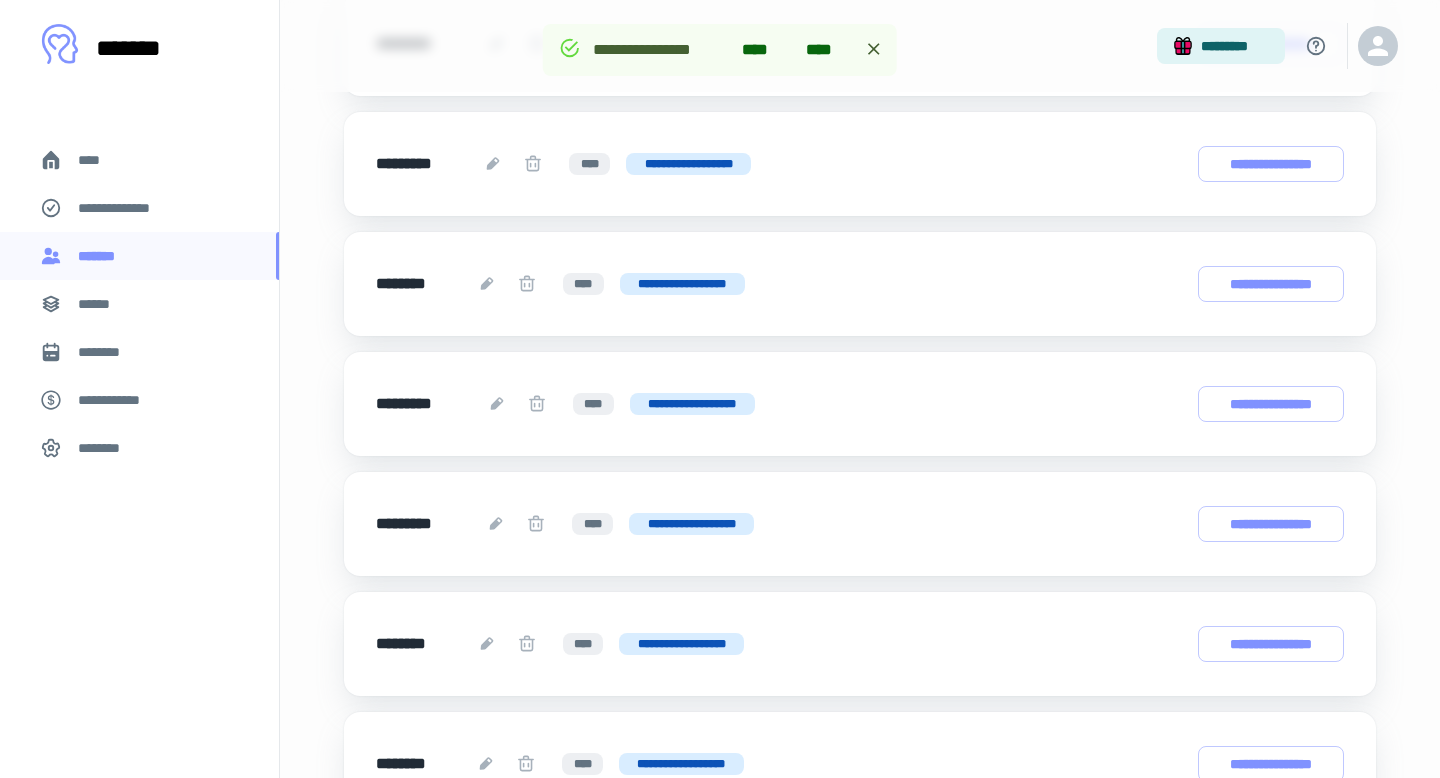 scroll, scrollTop: 0, scrollLeft: 0, axis: both 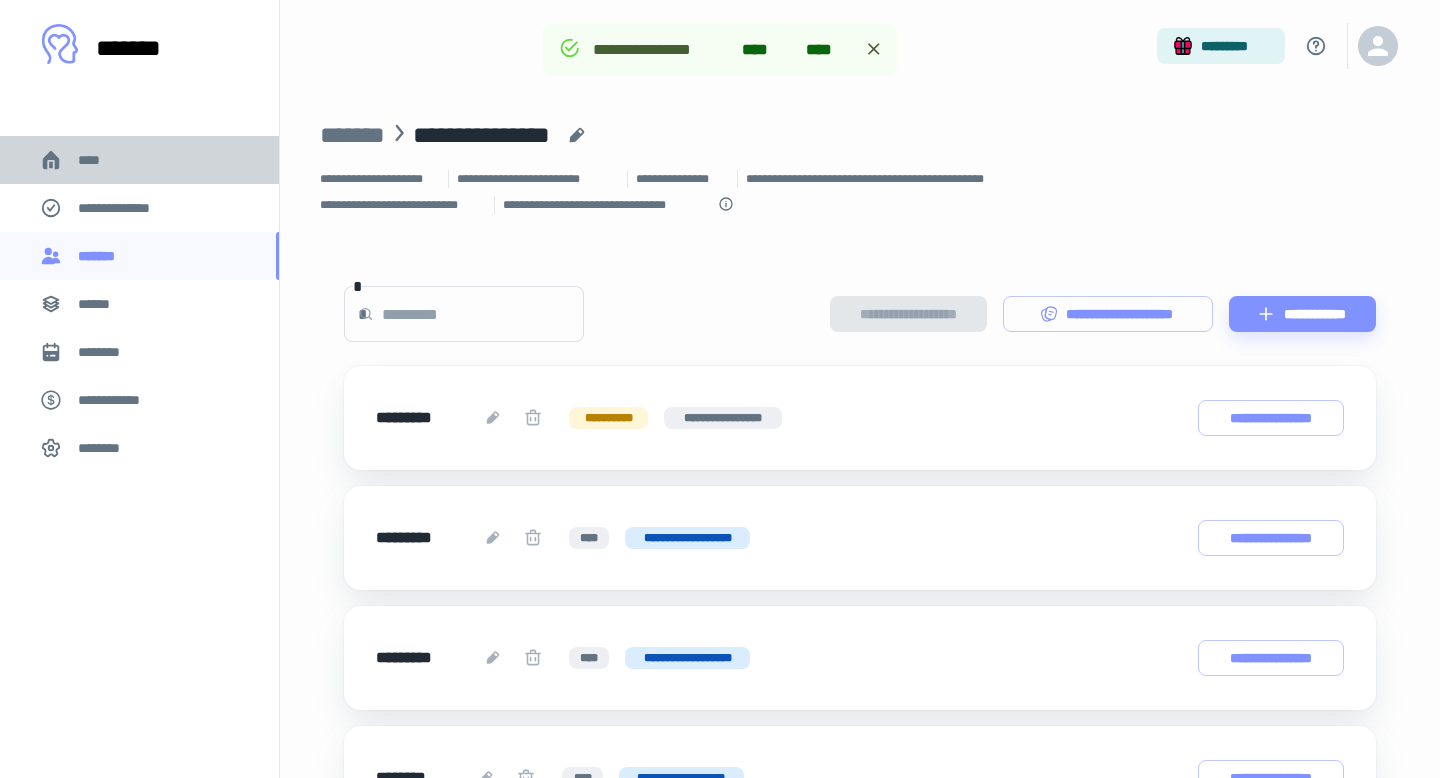 click on "****" at bounding box center (97, 160) 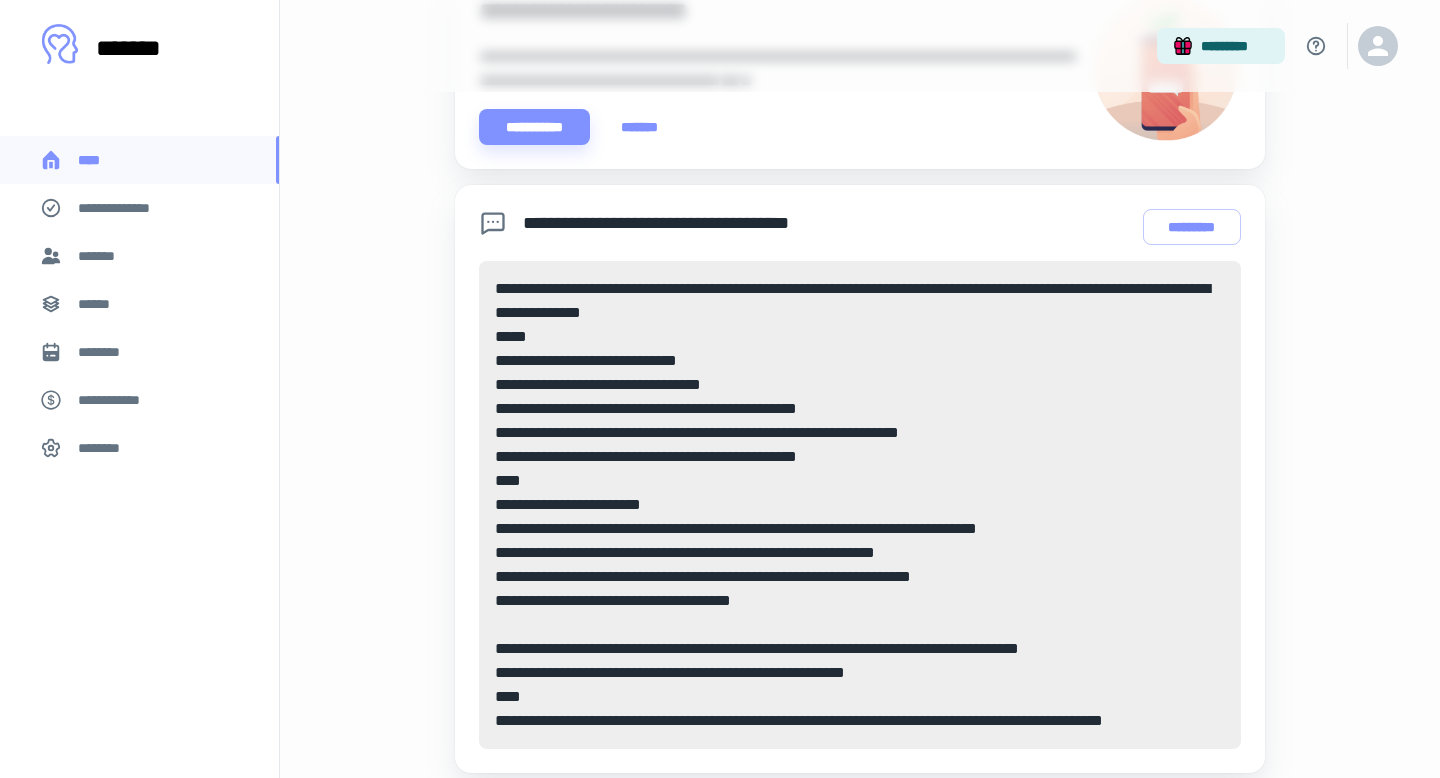 scroll, scrollTop: 0, scrollLeft: 0, axis: both 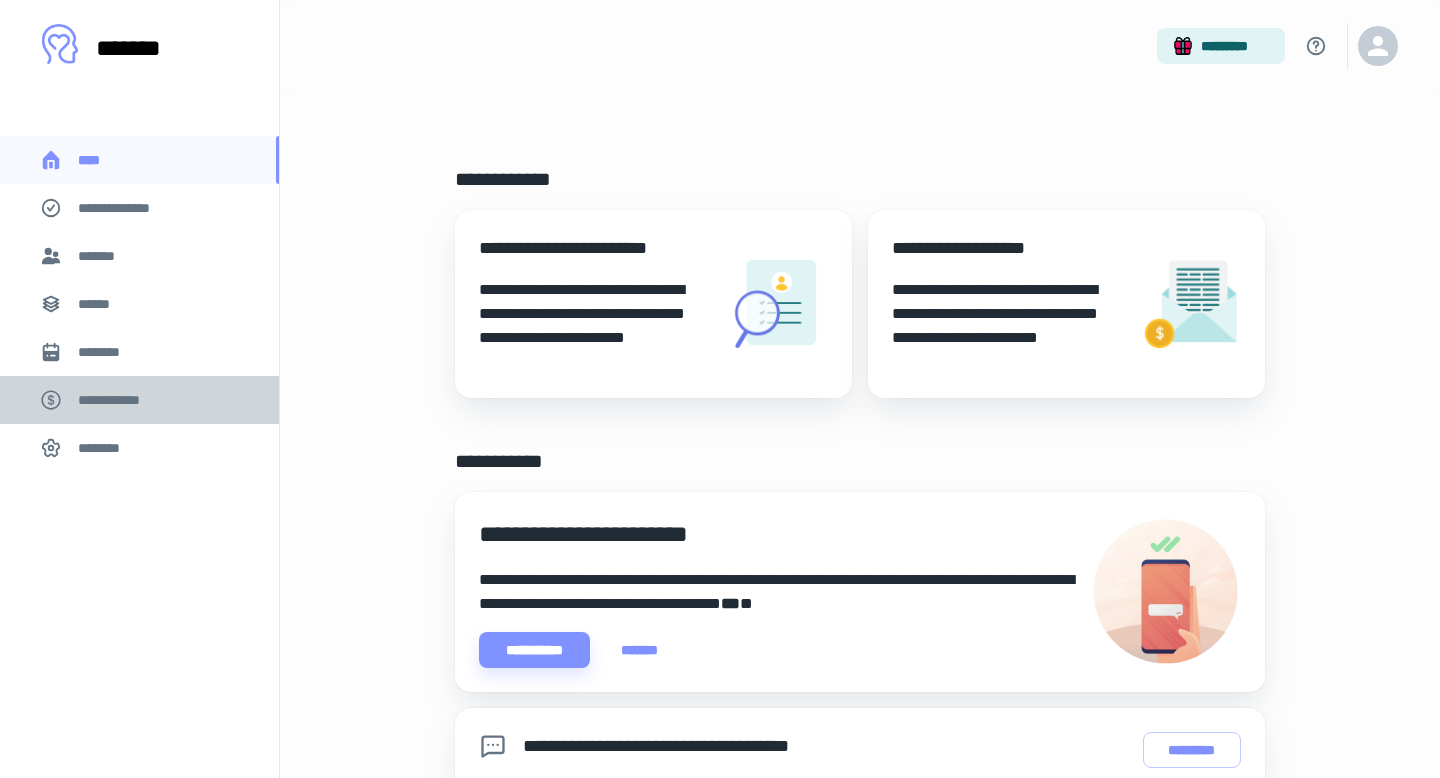click on "**********" at bounding box center [119, 400] 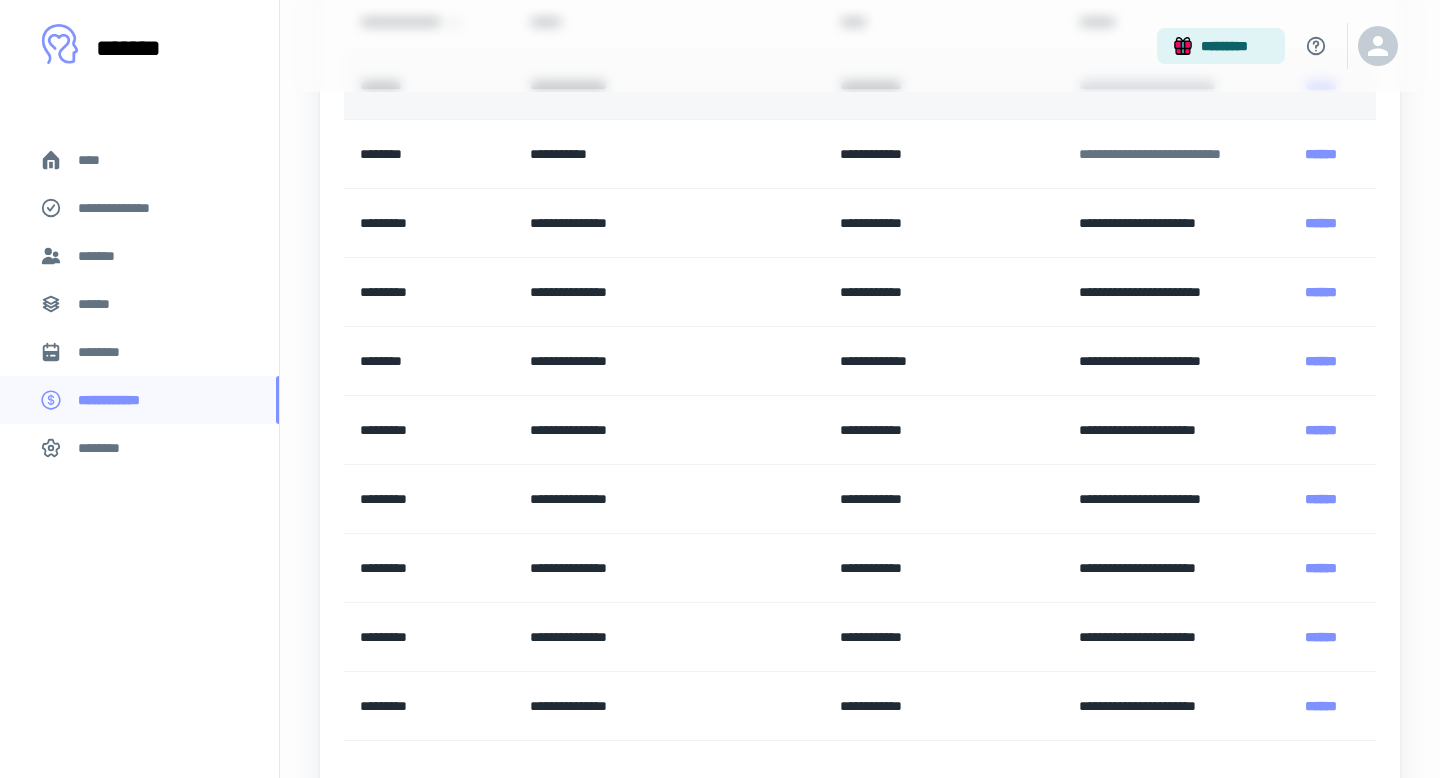 scroll, scrollTop: 438, scrollLeft: 0, axis: vertical 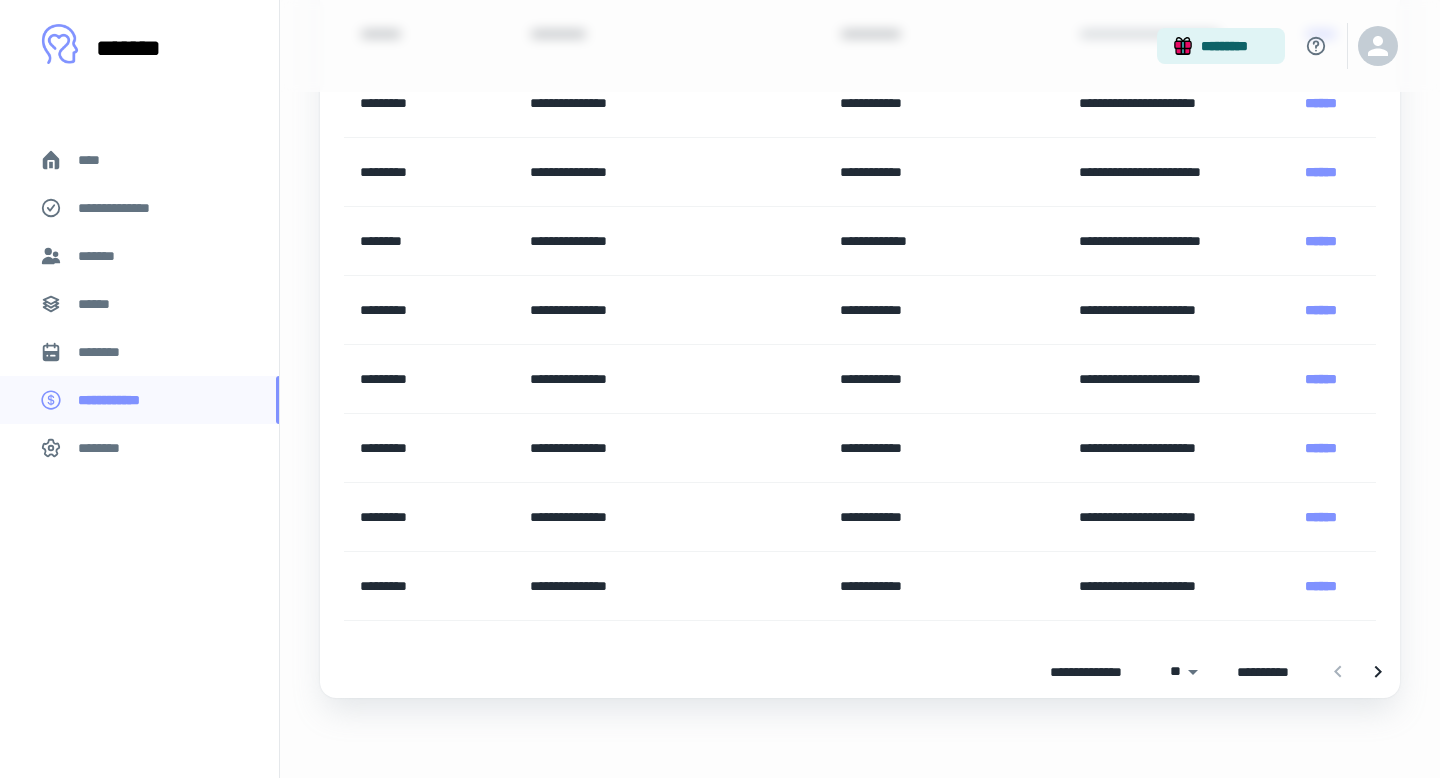 click on "****" at bounding box center [97, 160] 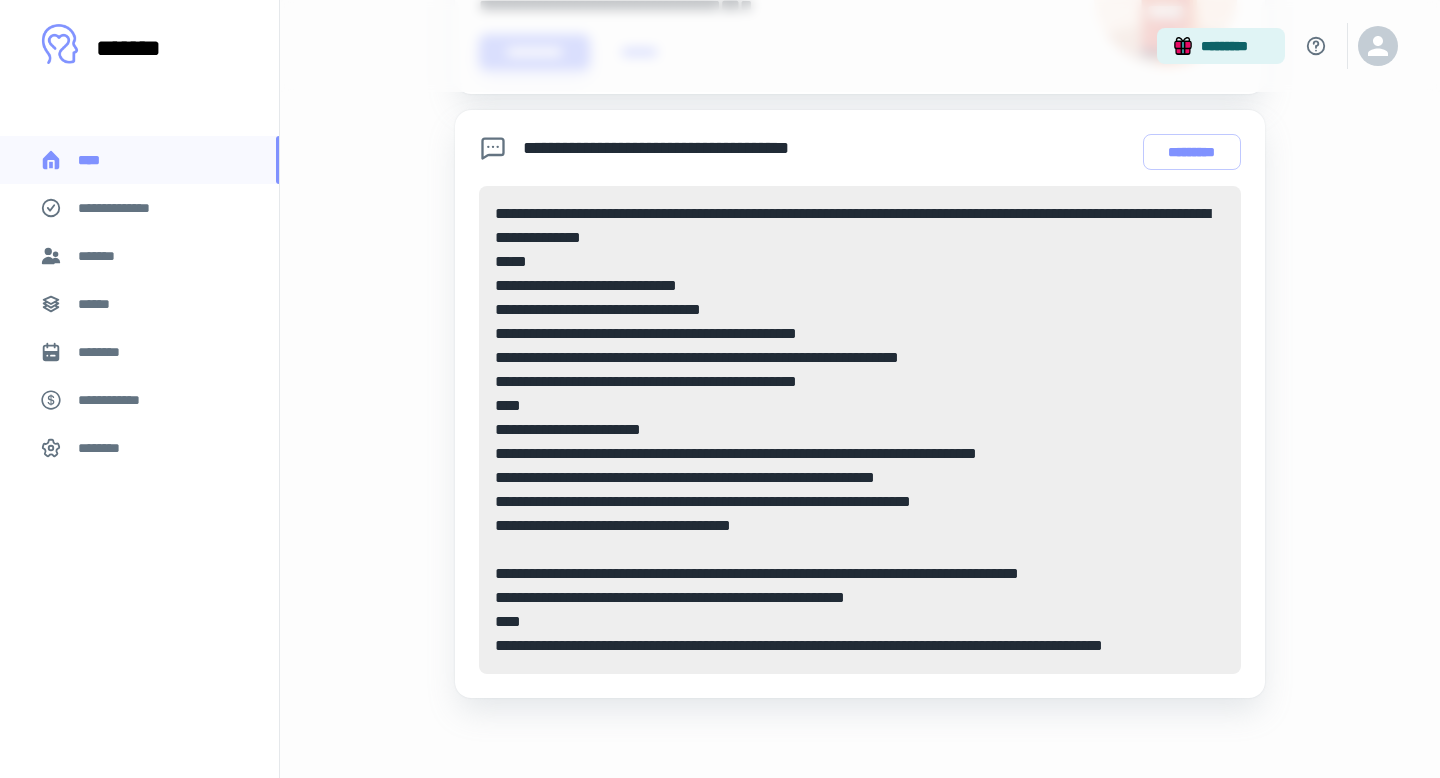 scroll, scrollTop: 0, scrollLeft: 0, axis: both 